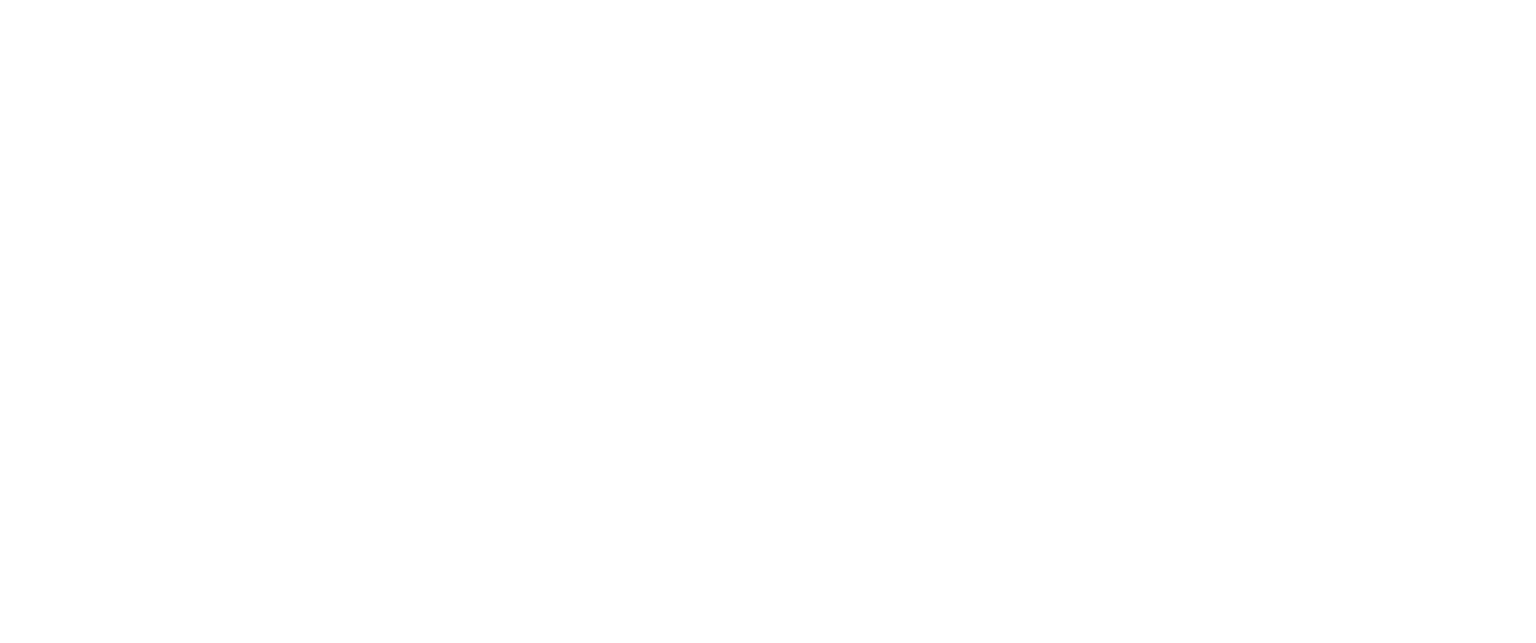 scroll, scrollTop: 0, scrollLeft: 0, axis: both 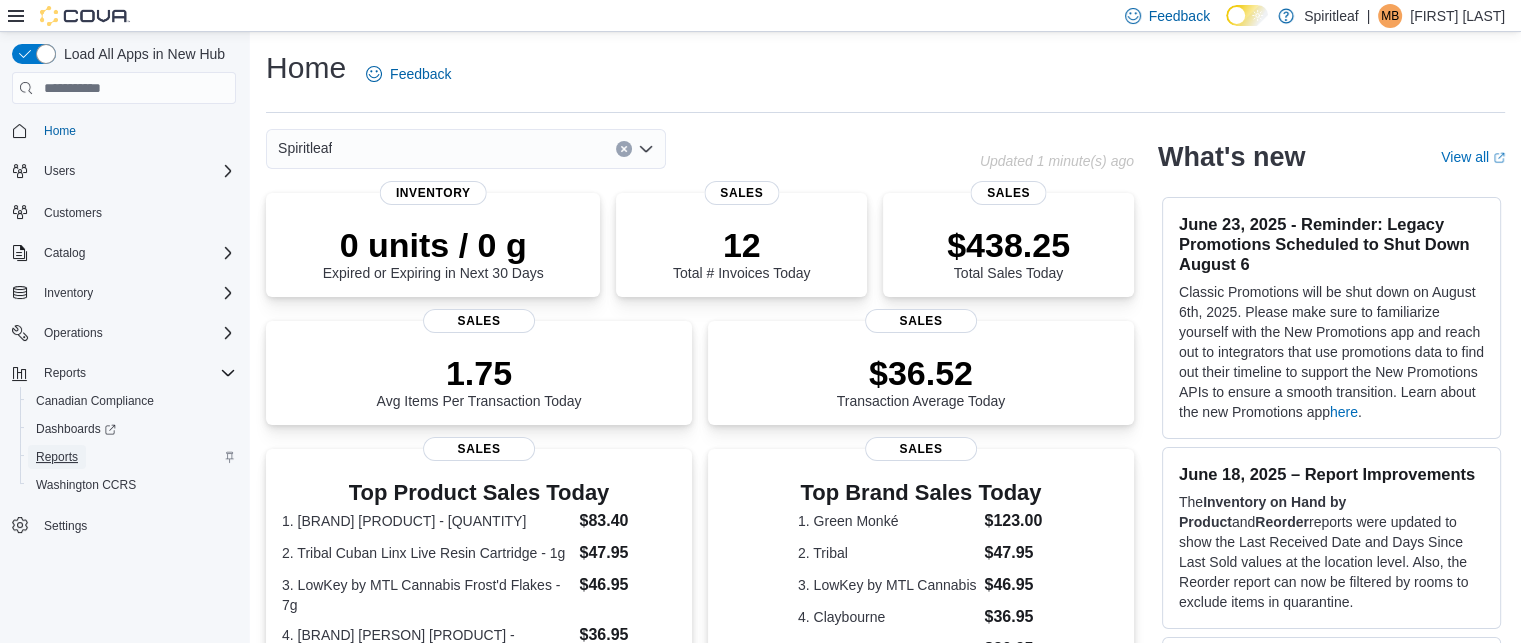 click on "Reports" at bounding box center [57, 457] 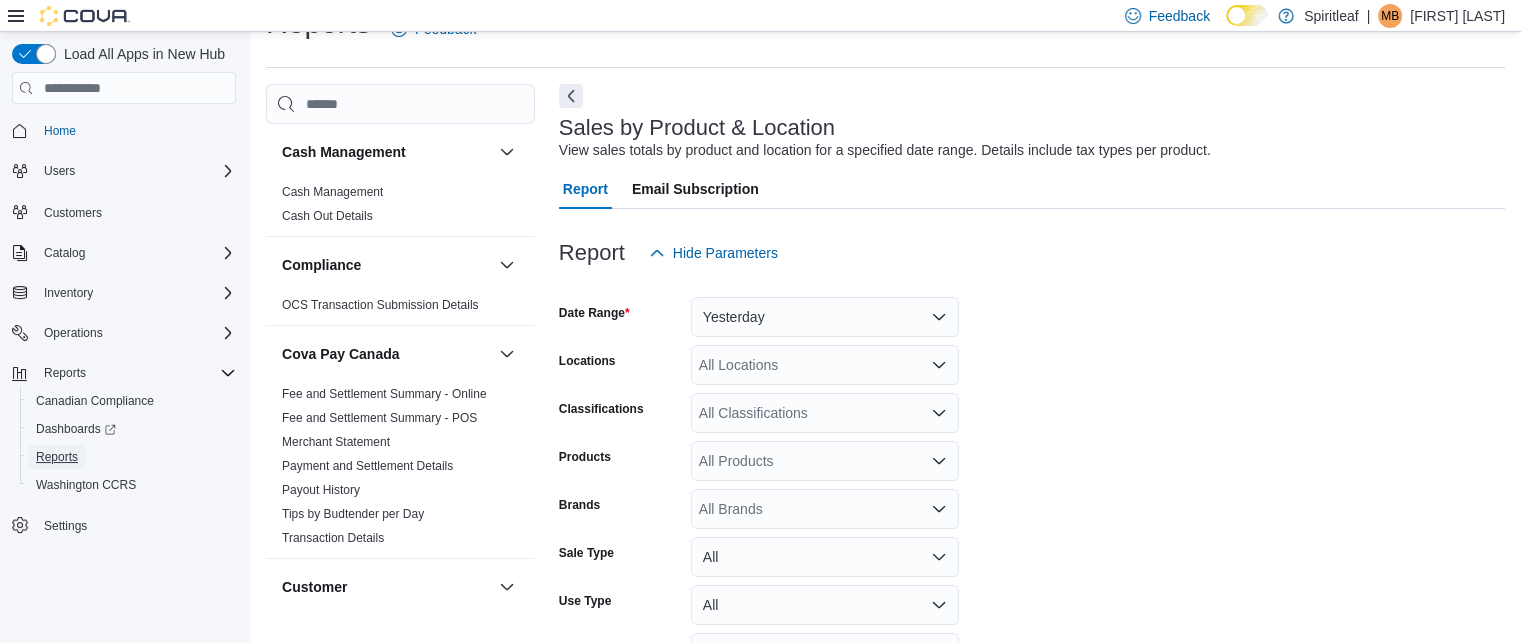 scroll, scrollTop: 46, scrollLeft: 0, axis: vertical 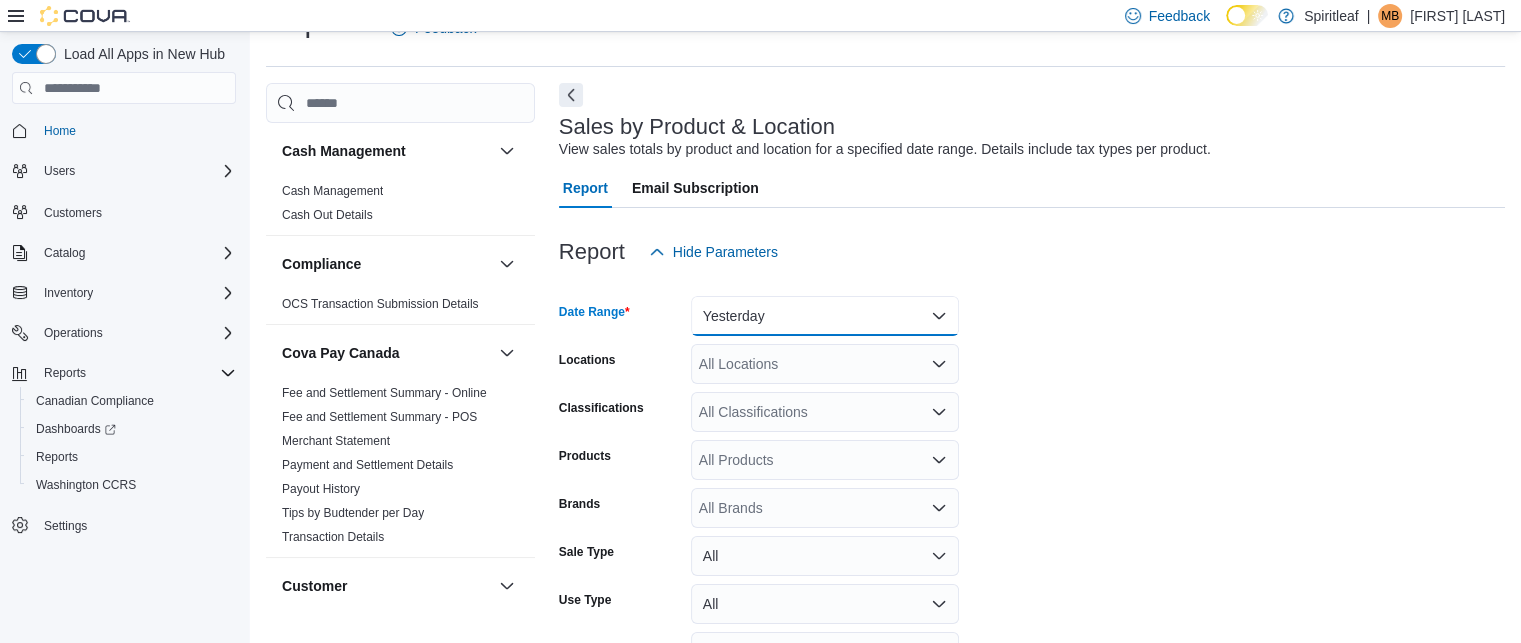 click on "Yesterday" at bounding box center [825, 316] 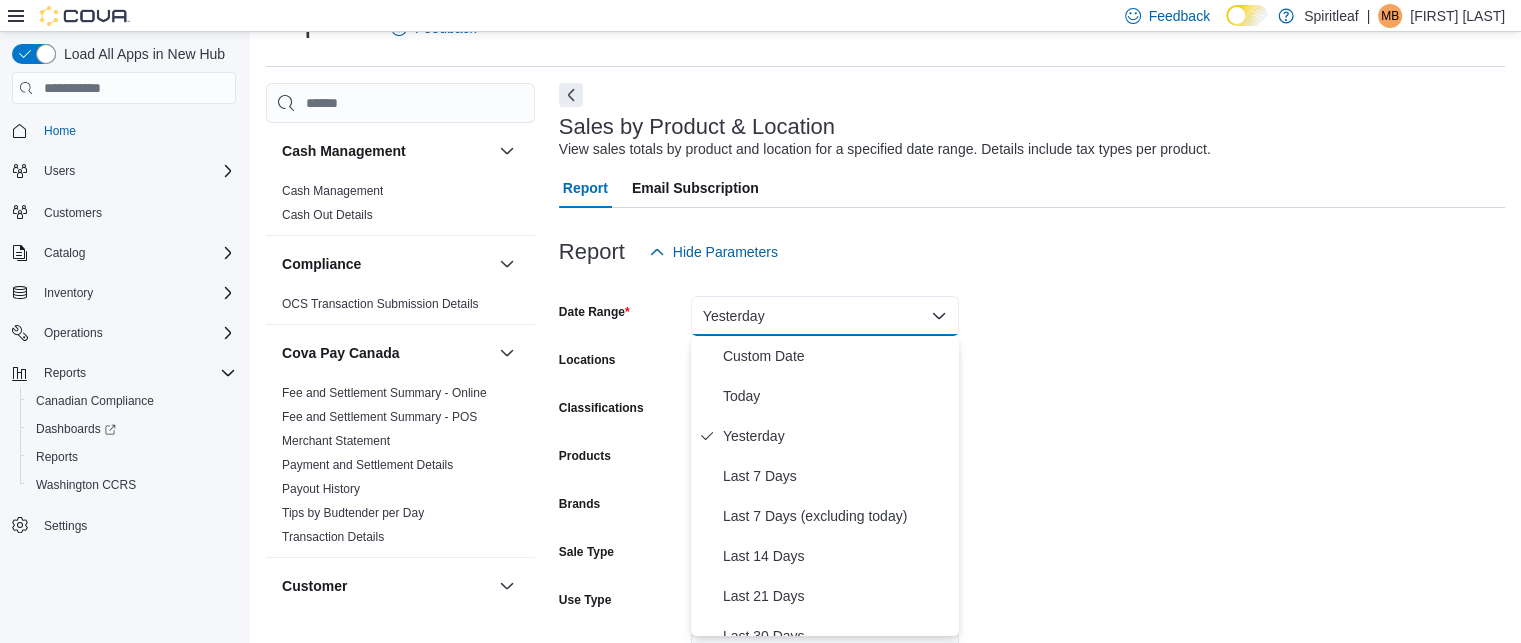 click on "Date Range Yesterday Locations All Locations Classifications All Classifications Products All Products Brands All Brands Sale Type All Use Type All Is Delivery All Export  Run Report" at bounding box center (1032, 500) 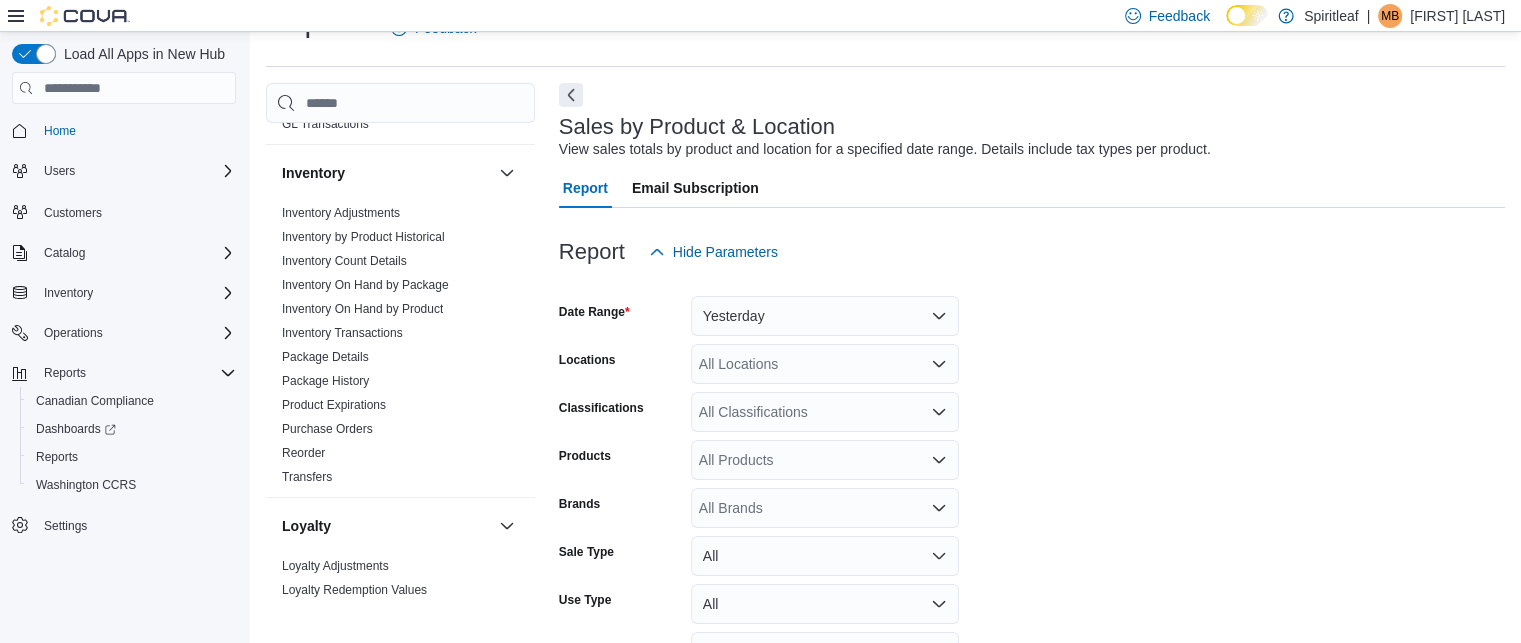 scroll, scrollTop: 729, scrollLeft: 0, axis: vertical 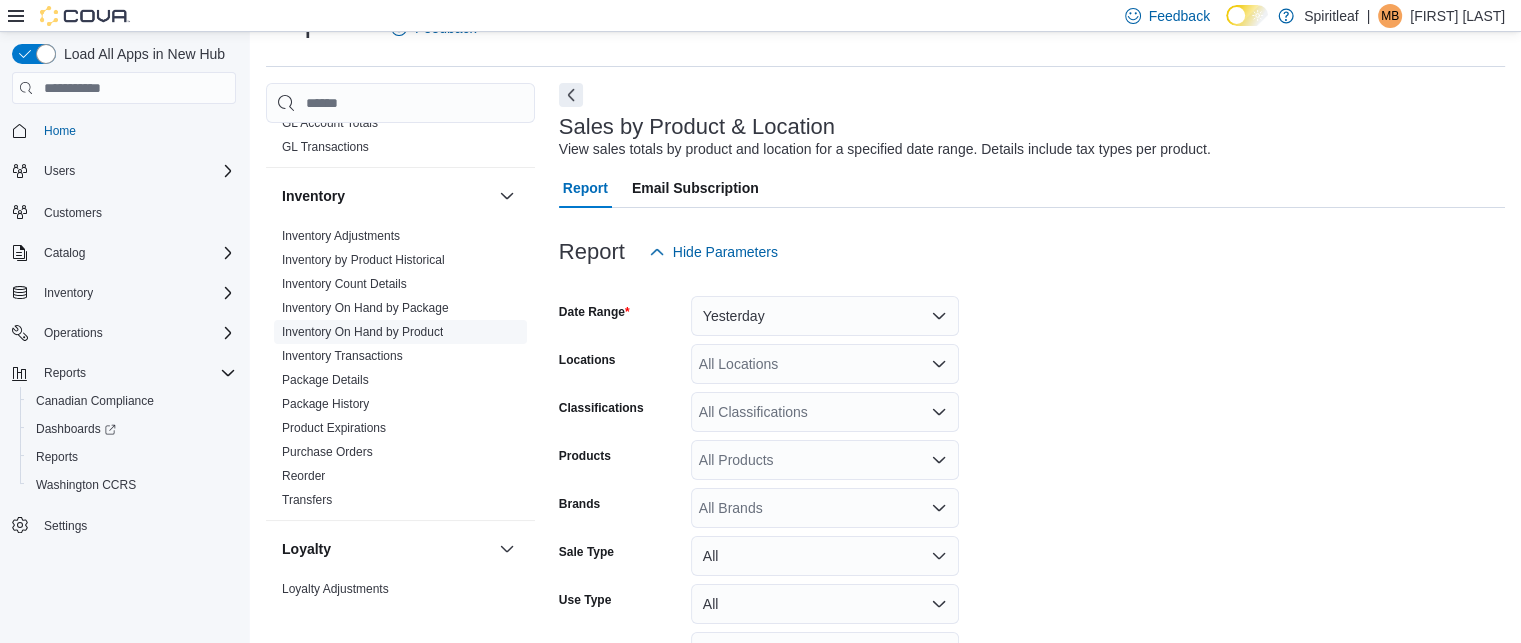 click on "Inventory On Hand by Product" at bounding box center [362, 332] 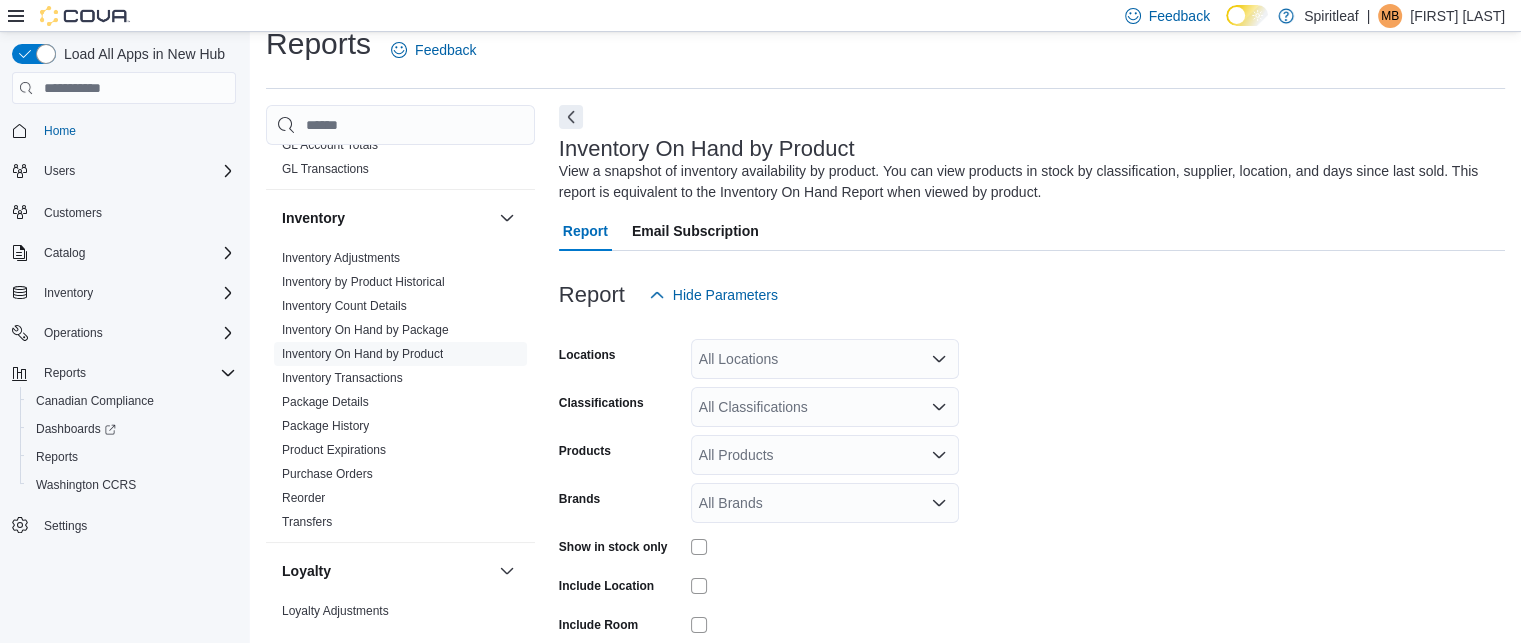 scroll, scrollTop: 67, scrollLeft: 0, axis: vertical 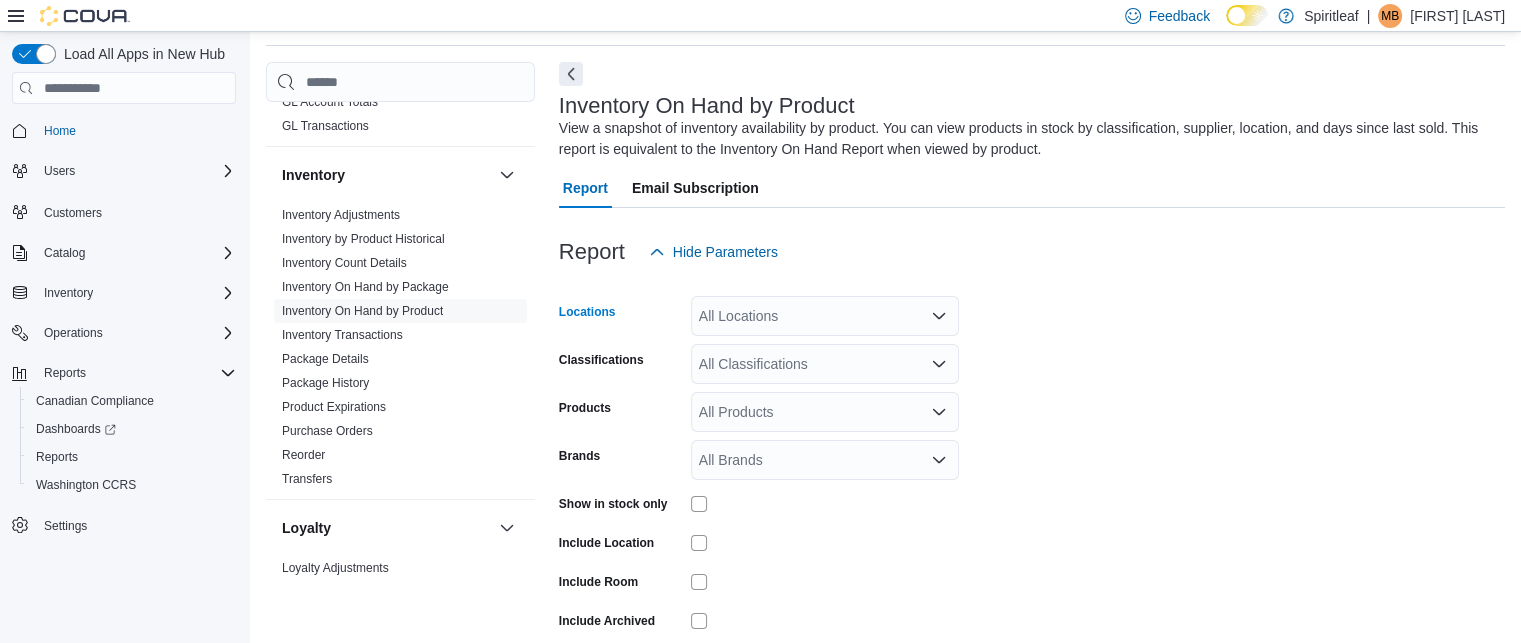 click on "All Locations" at bounding box center (825, 316) 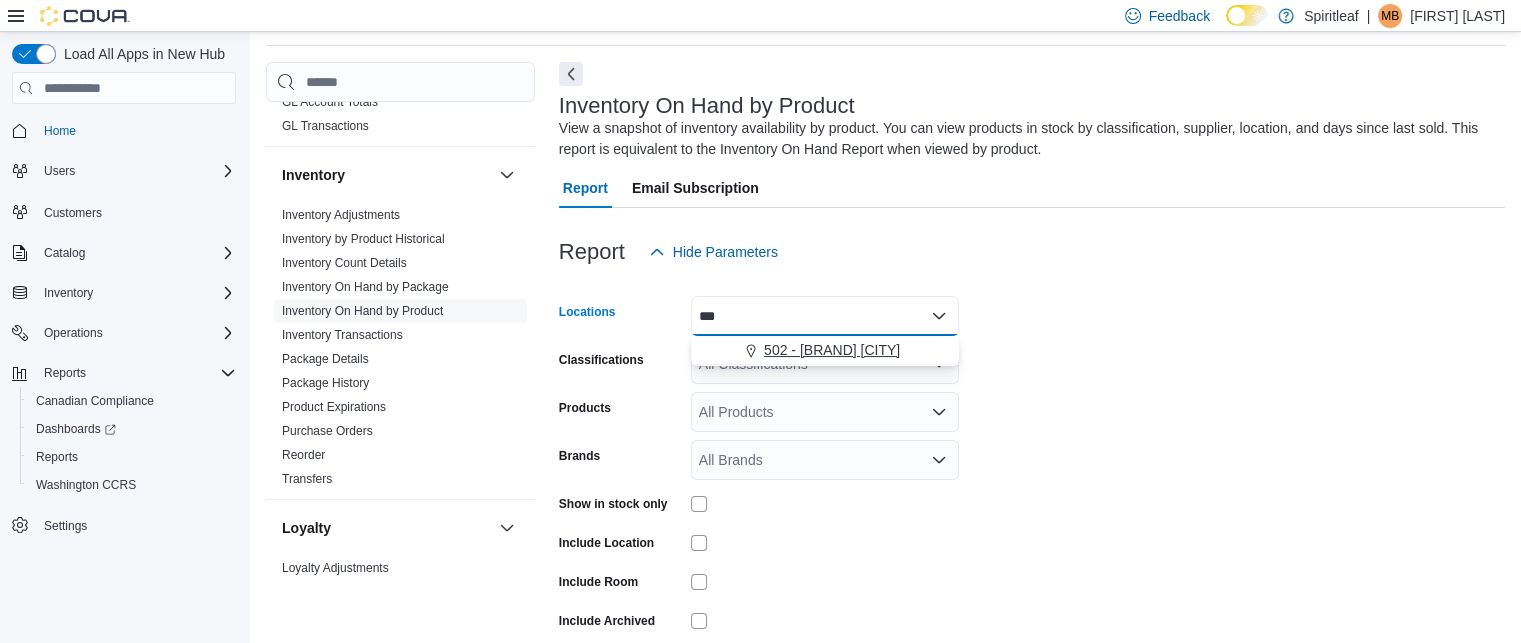 type on "***" 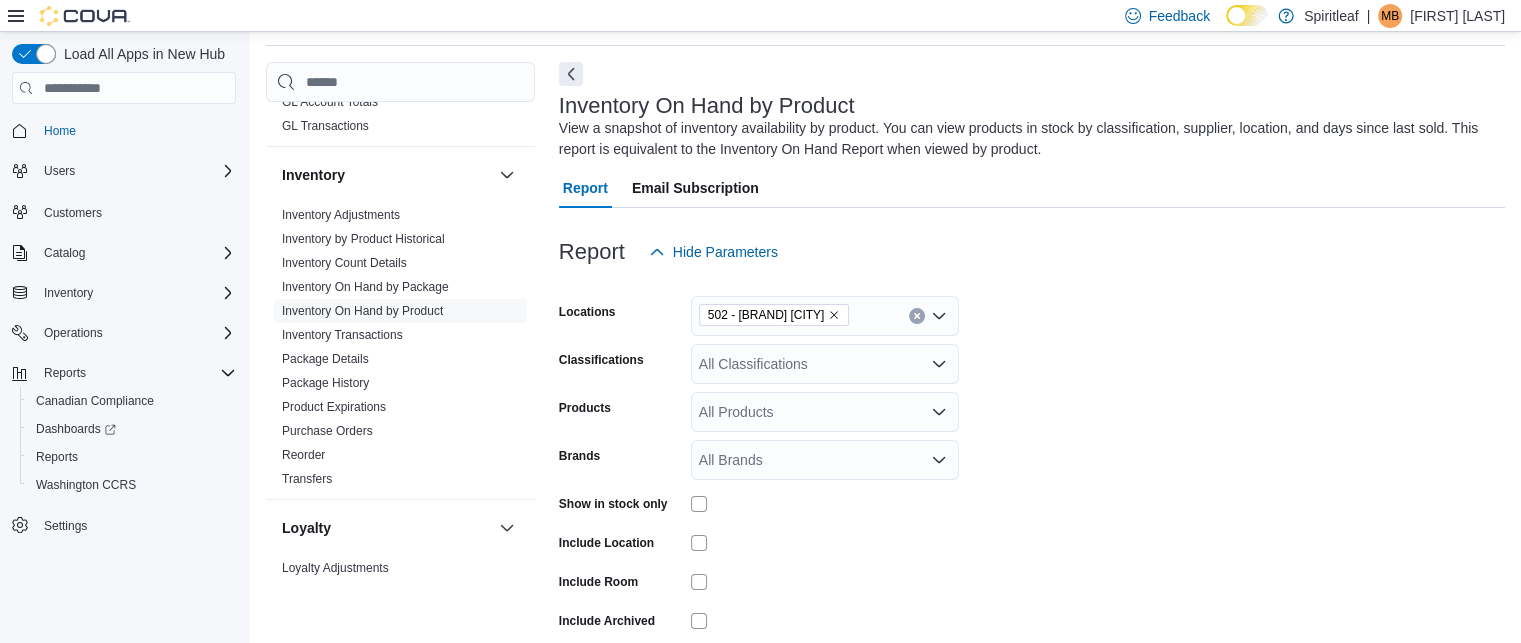 click on "Locations 502 - [BRAND] [CITY] Classifications All Classifications Products All Products Brands All Brands Show in stock only Include Location Include Room Include Archived Export  Run Report" at bounding box center [1032, 482] 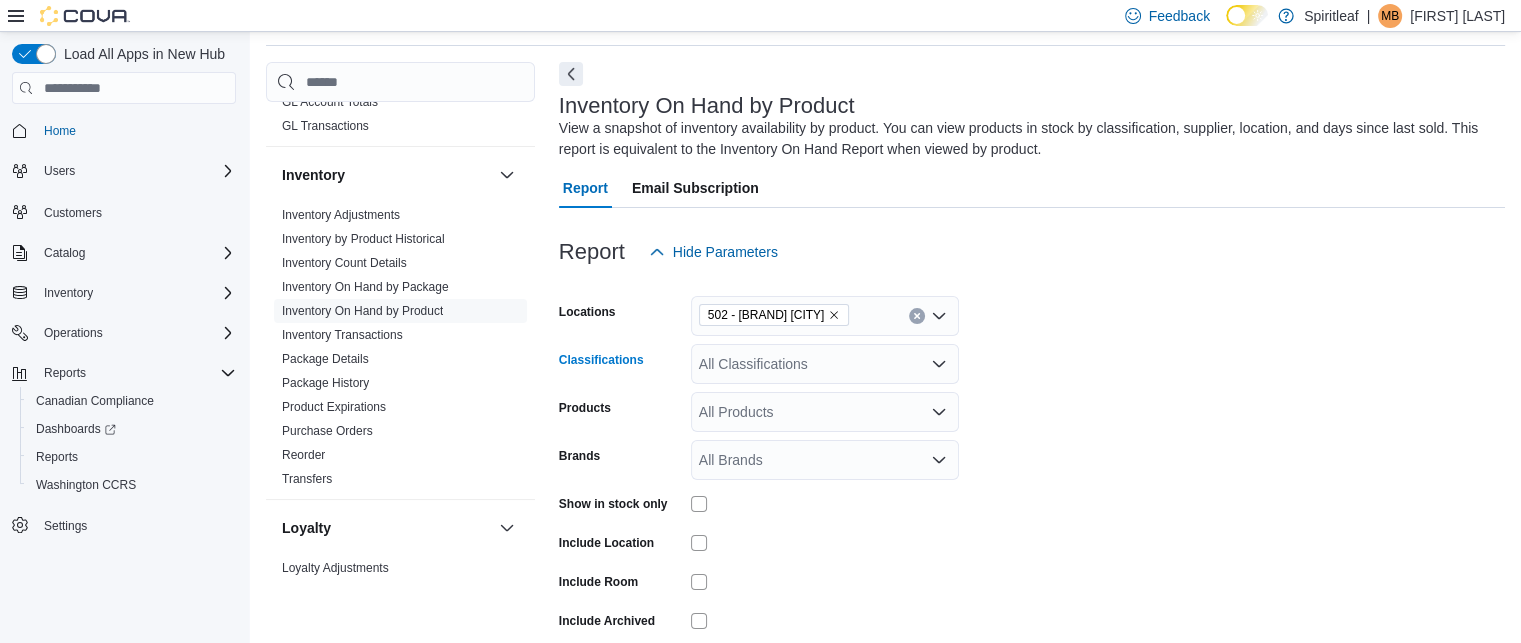 click on "All Classifications" at bounding box center (825, 364) 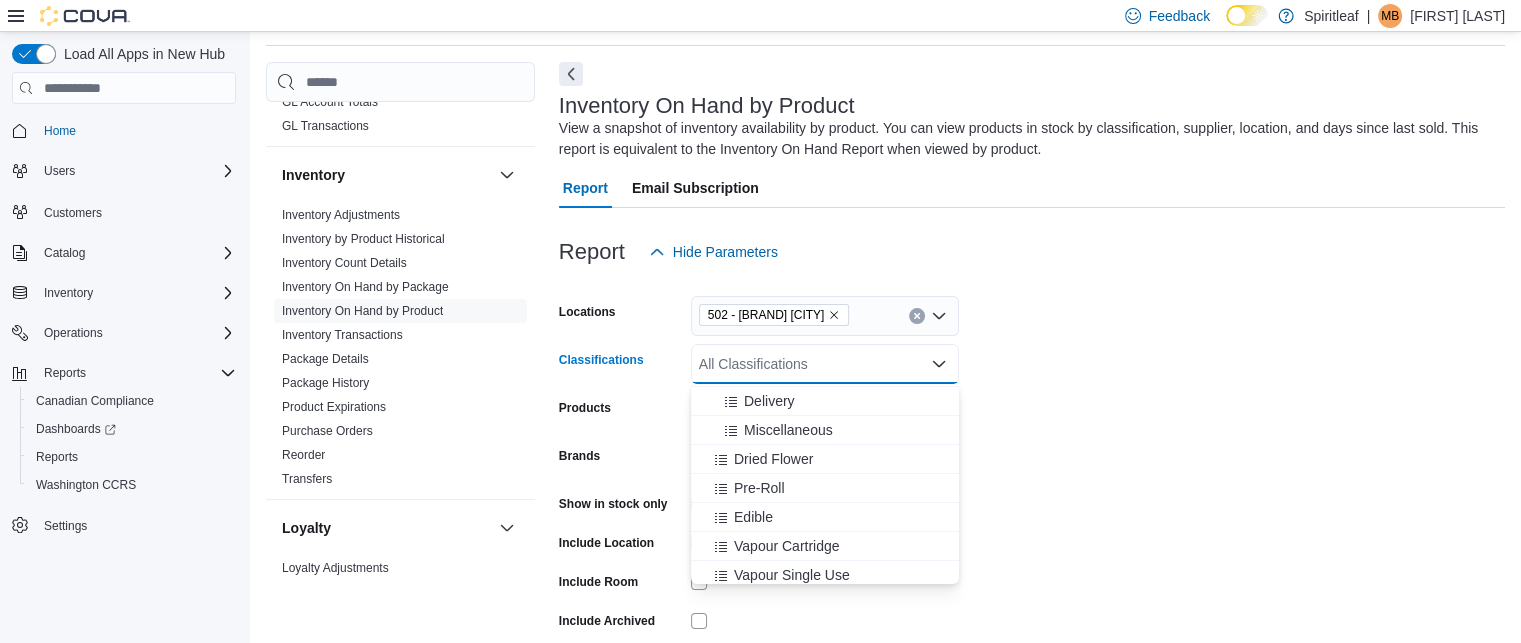 scroll, scrollTop: 320, scrollLeft: 0, axis: vertical 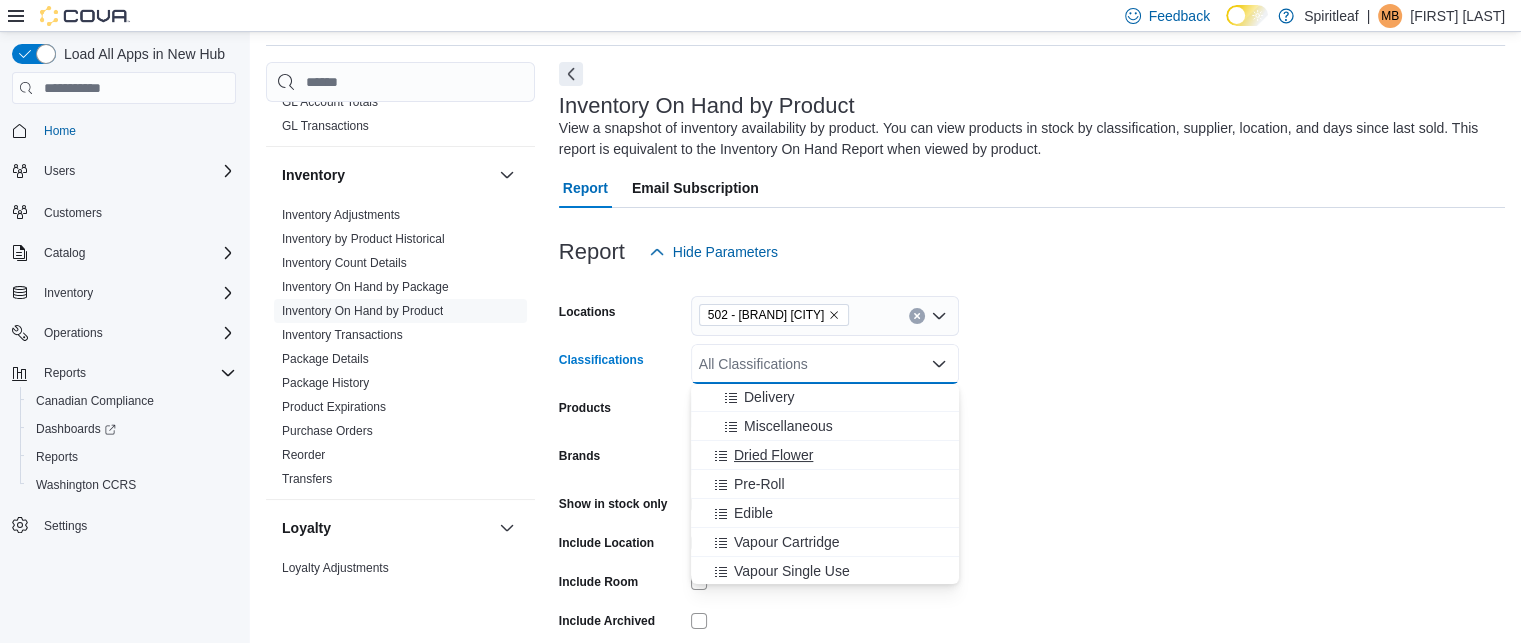click on "Dried Flower" at bounding box center (825, 455) 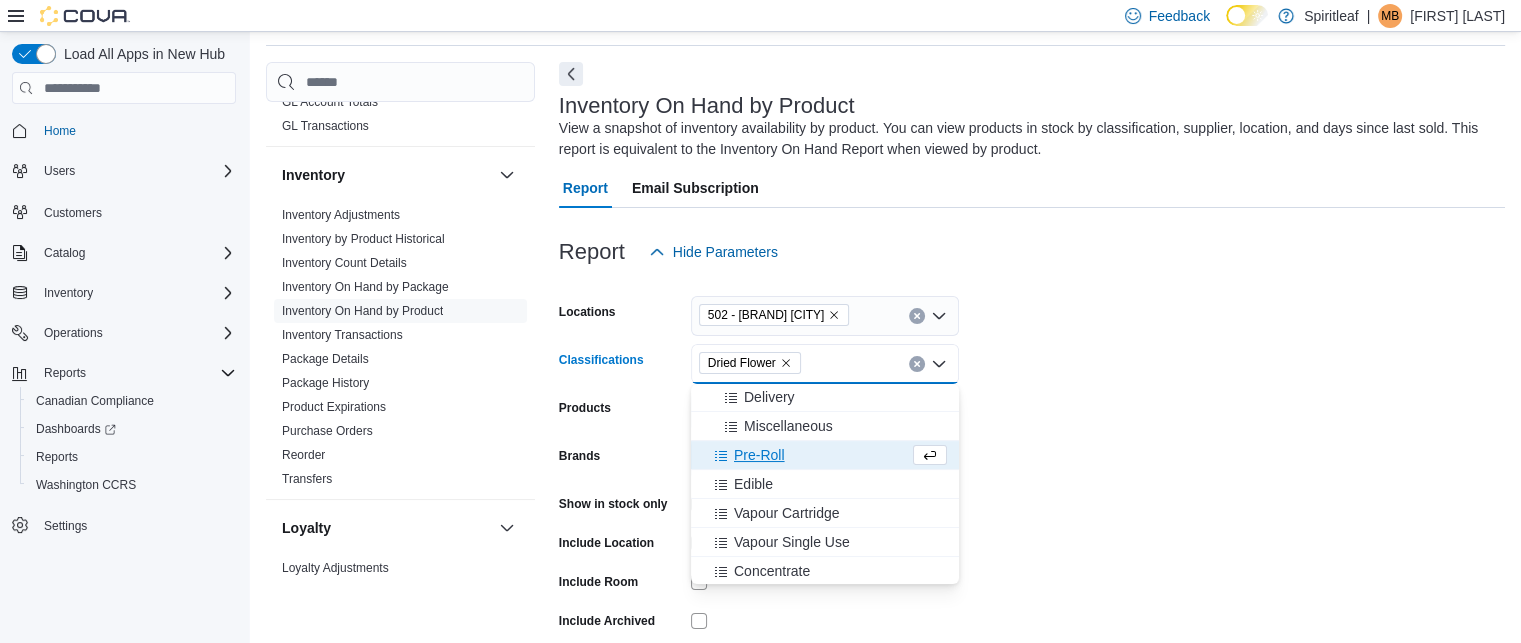 click at bounding box center [930, 455] 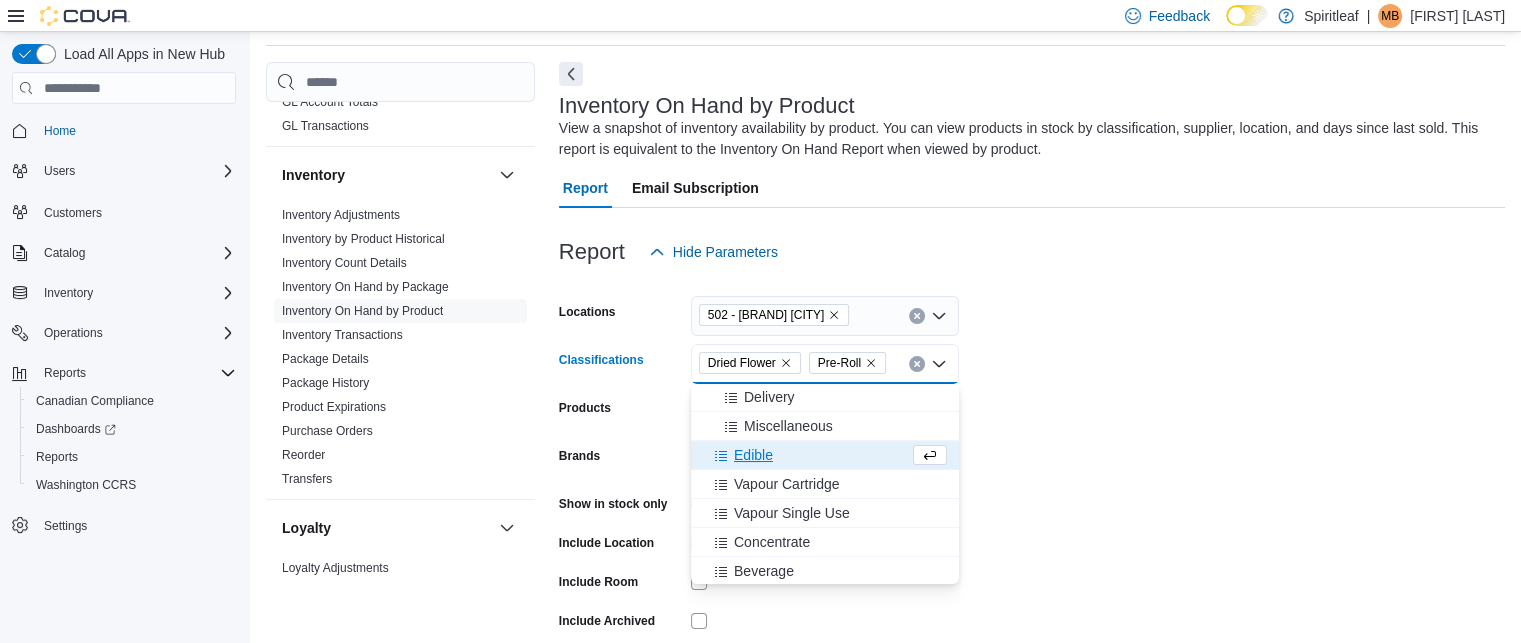 click on "Edible" at bounding box center (806, 455) 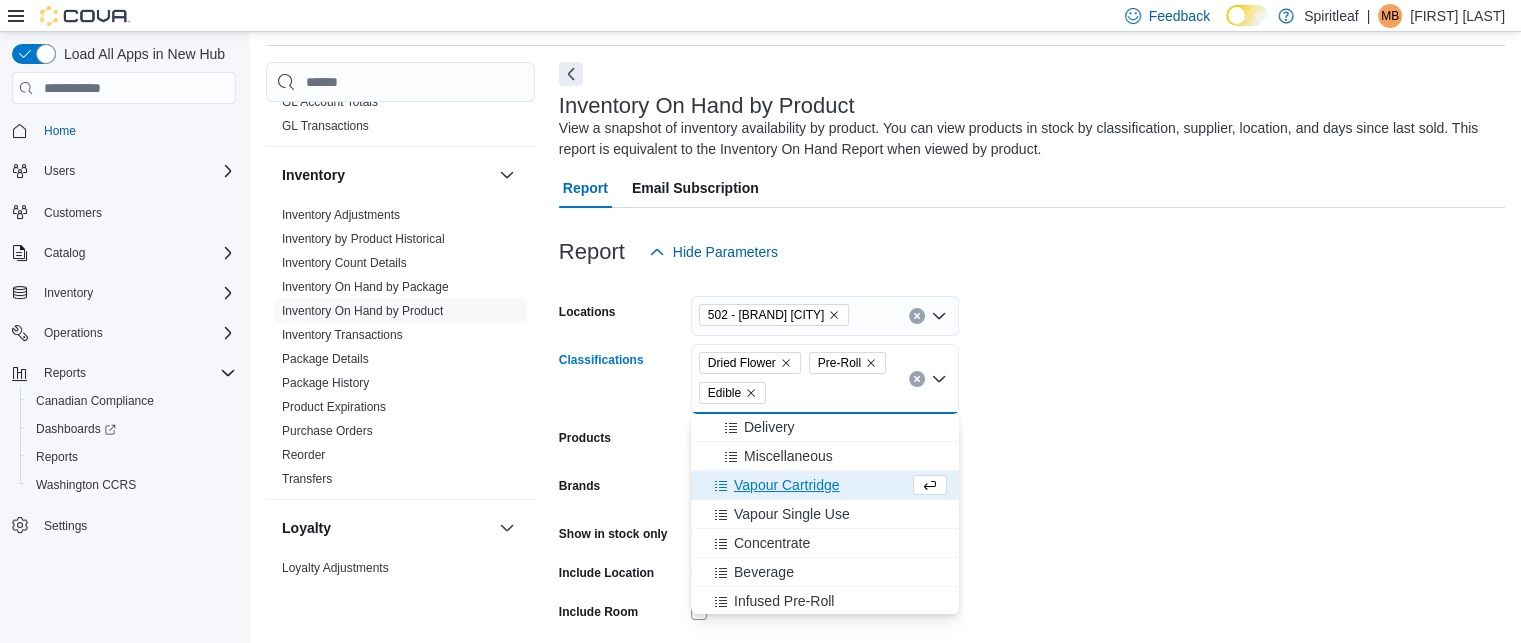 click on "Vapour Cartridge" at bounding box center (806, 485) 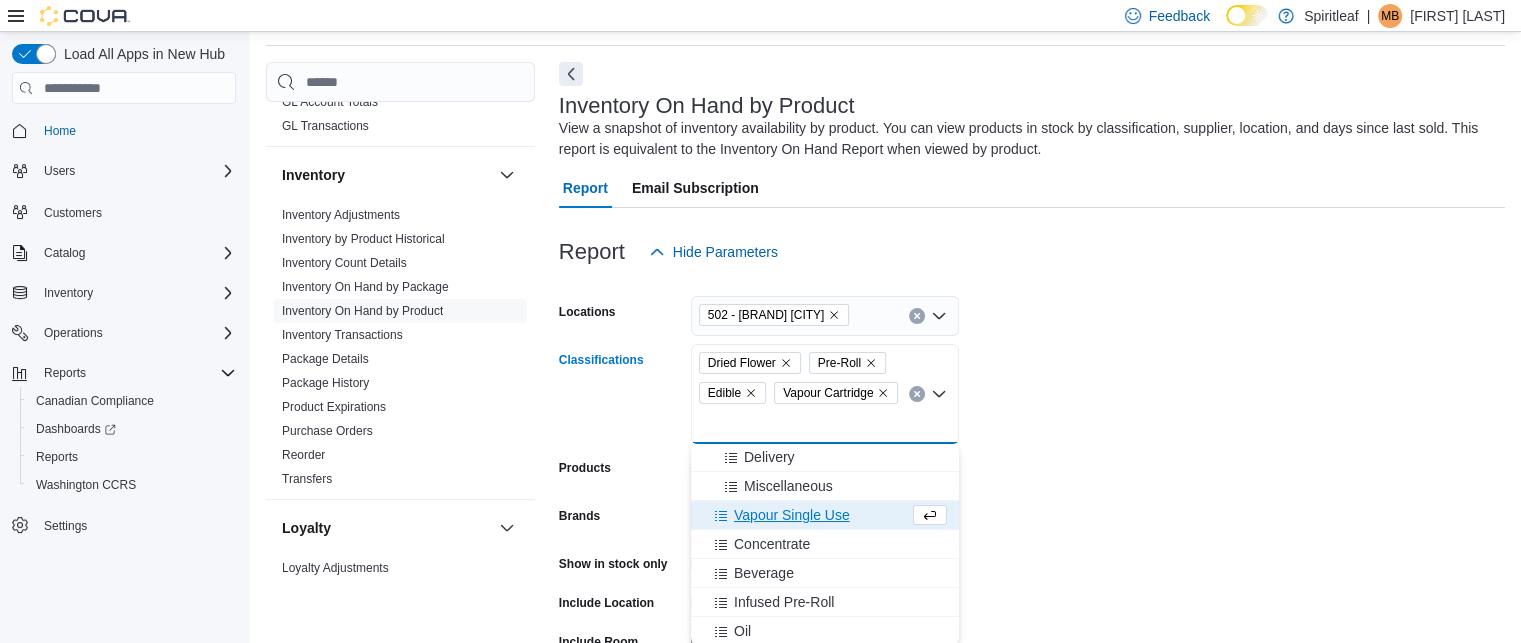 click on "Vapour Single Use" at bounding box center (792, 515) 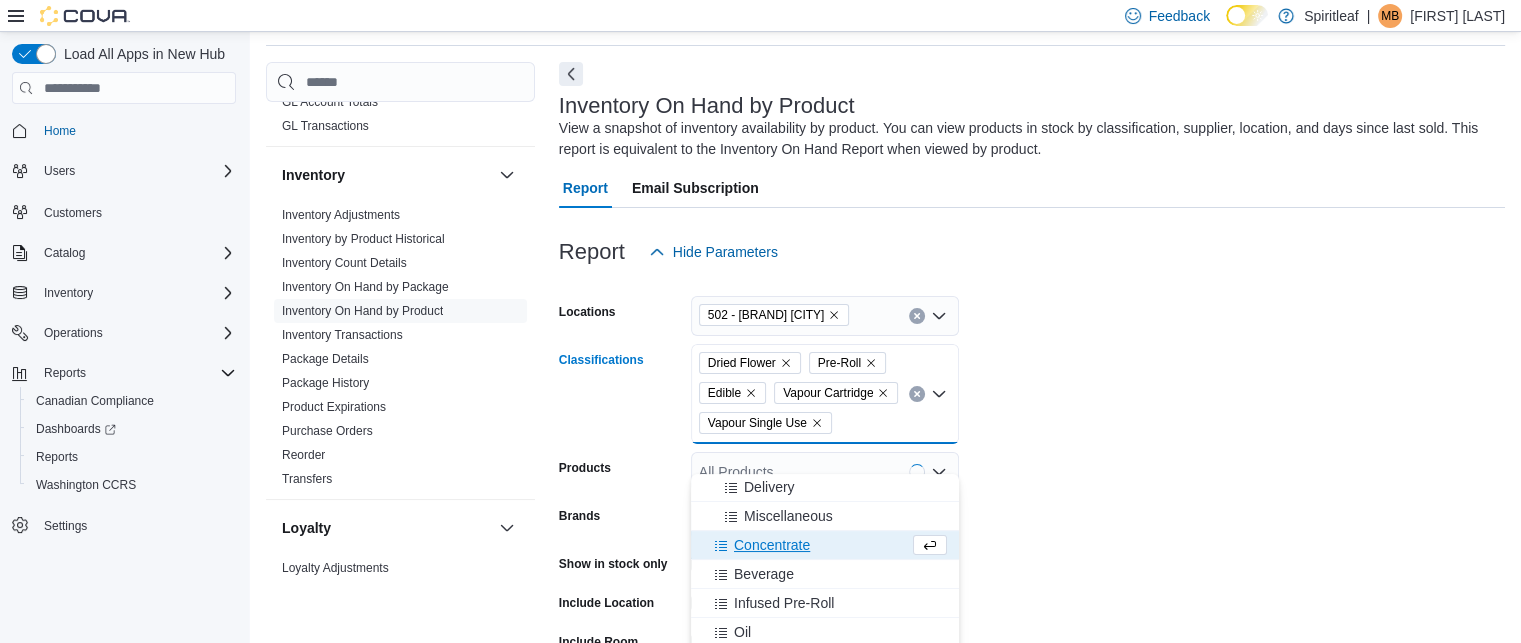 click on "Concentrate" at bounding box center [806, 545] 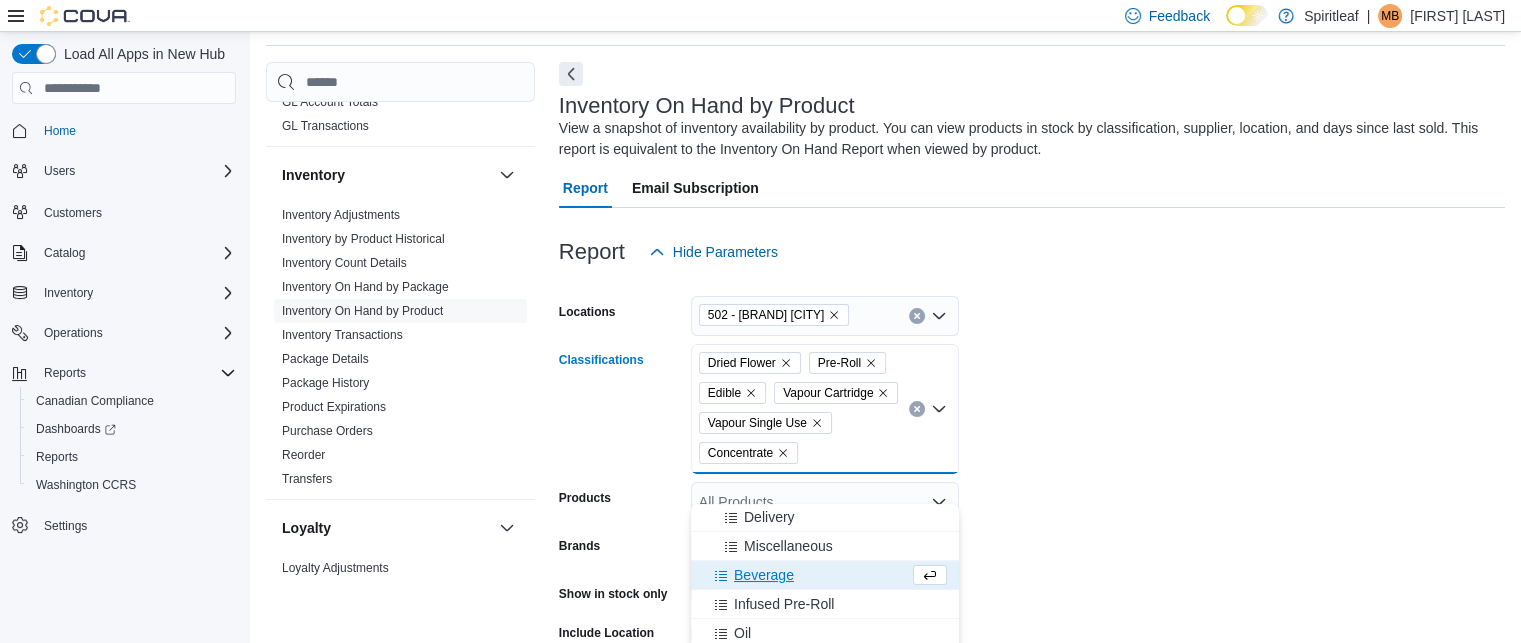 click on "Beverage" at bounding box center (806, 575) 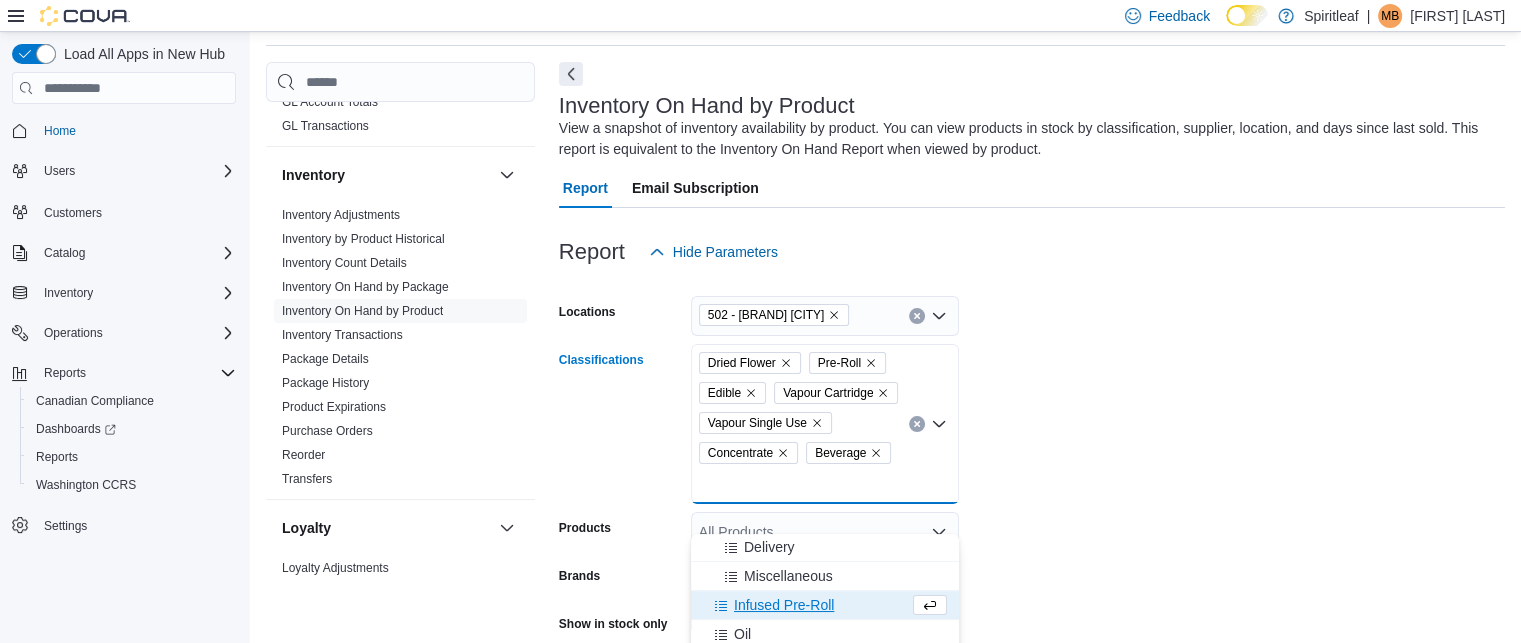 click on "Infused Pre-Roll" at bounding box center (784, 605) 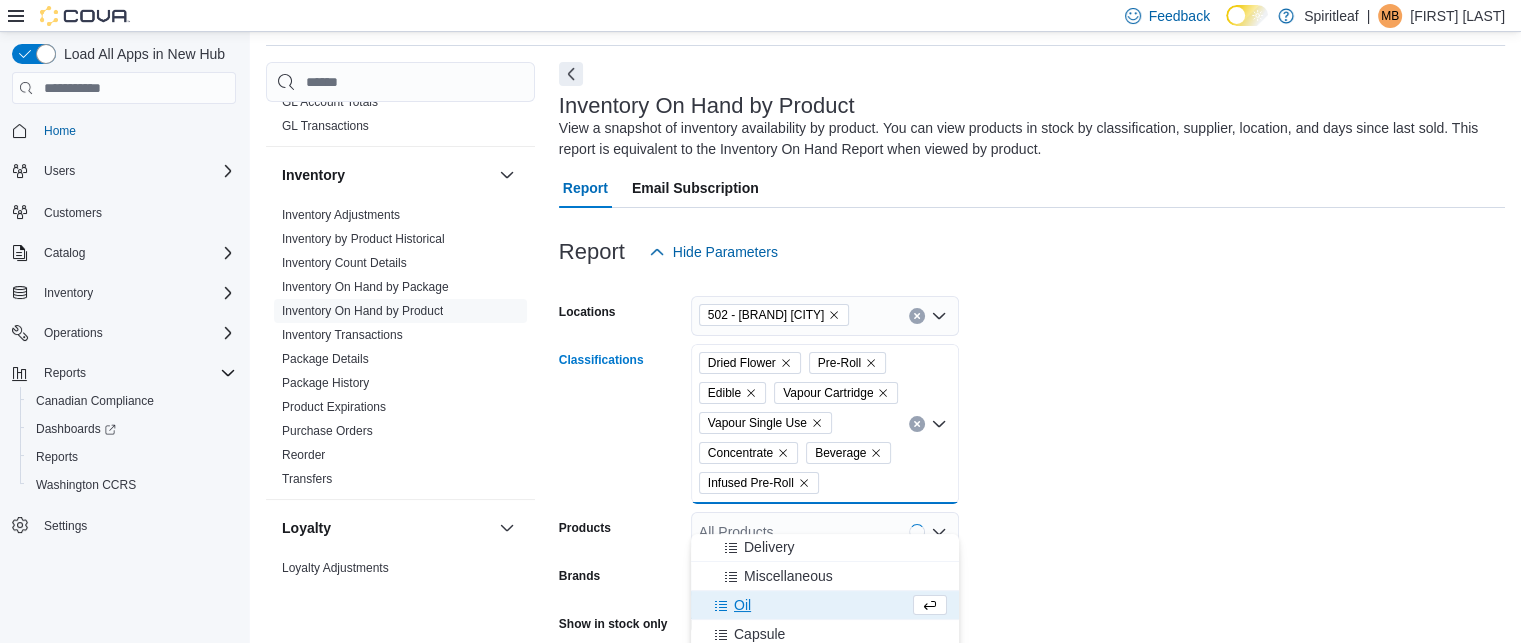click on "Oil" at bounding box center (806, 605) 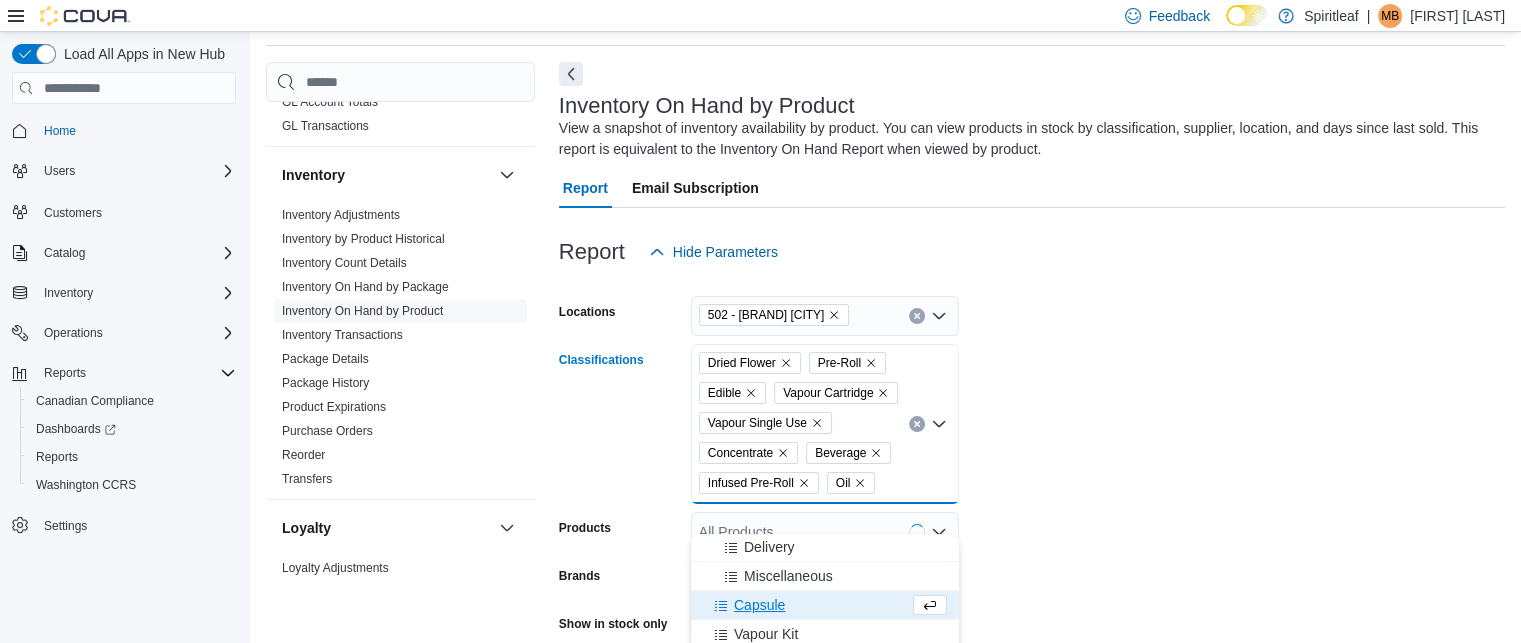click on "Capsule" at bounding box center (806, 605) 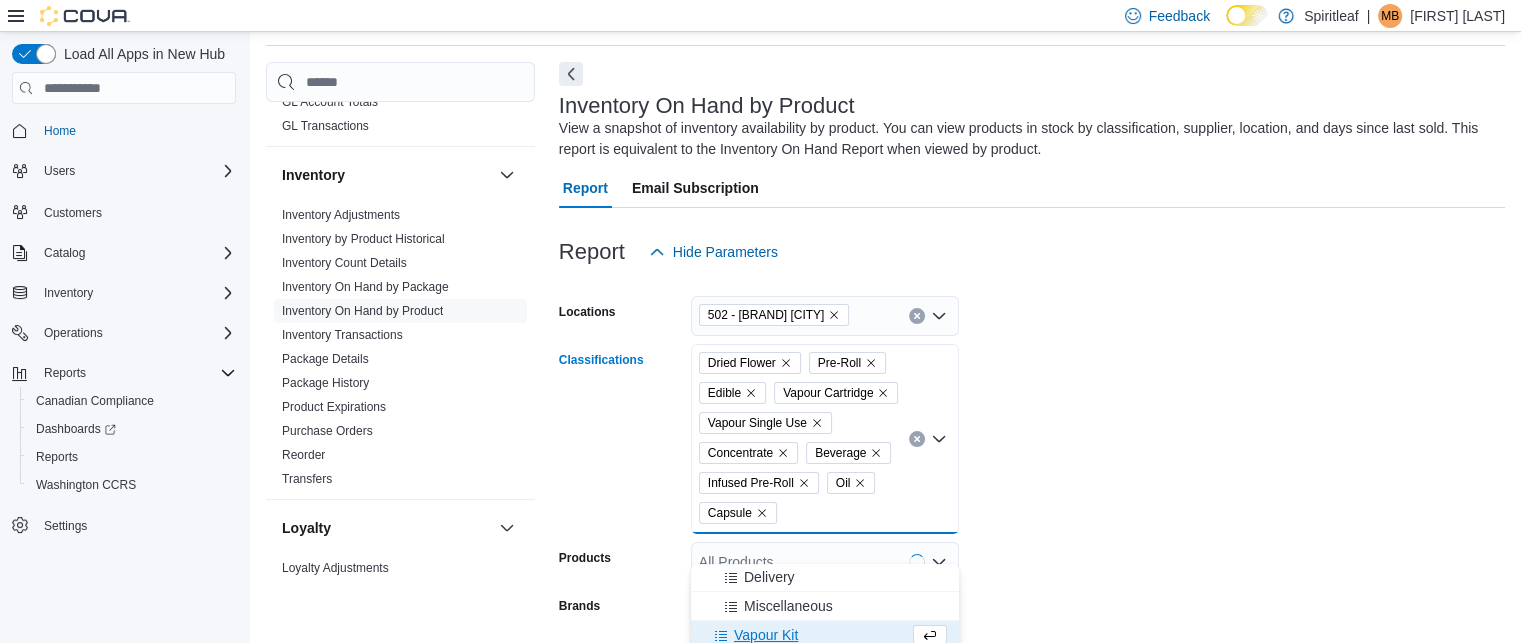 click on "Vapour Kit" at bounding box center [806, 635] 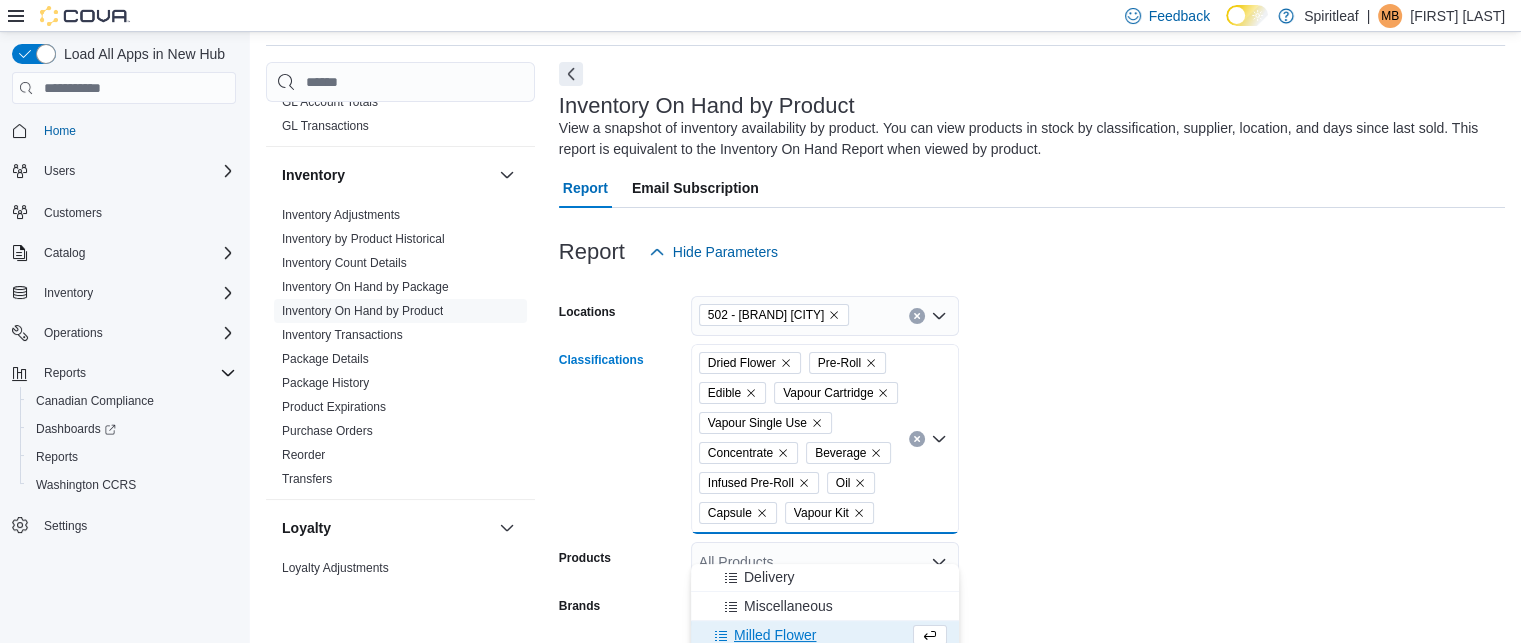 click on "Milled Flower" at bounding box center (806, 635) 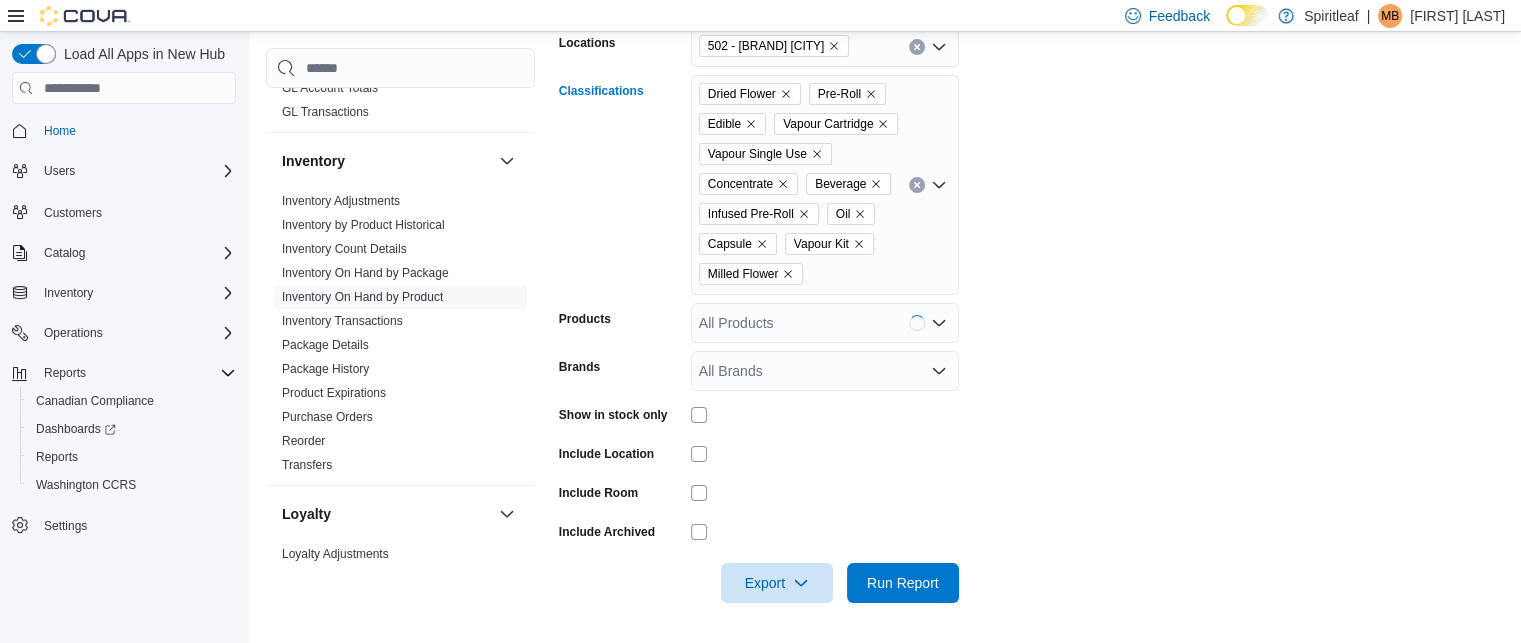 scroll, scrollTop: 365, scrollLeft: 0, axis: vertical 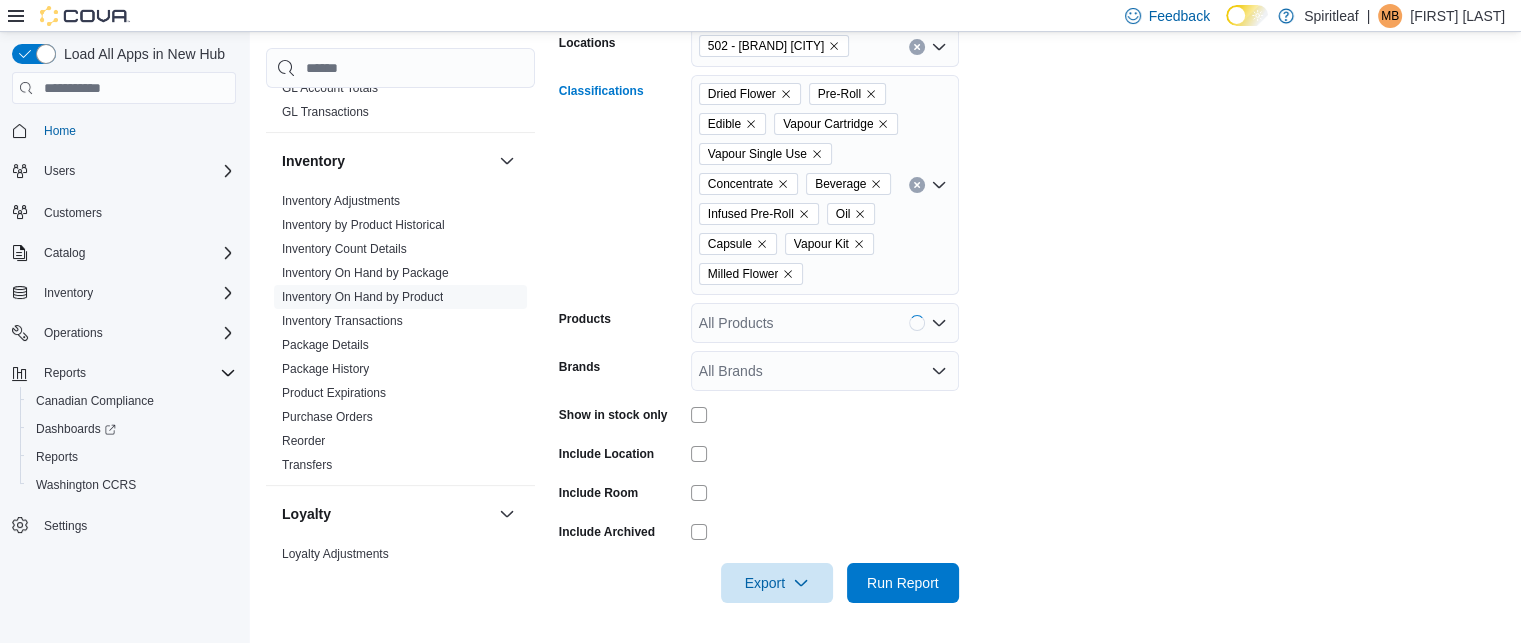 click on "Dried Flower Pre-Roll Edible Vapour Cartridge Vapour Single Use Concentrate Beverage Infused Pre-Roll Oil Capsule Vapour Kit Milled Flower" at bounding box center (825, 185) 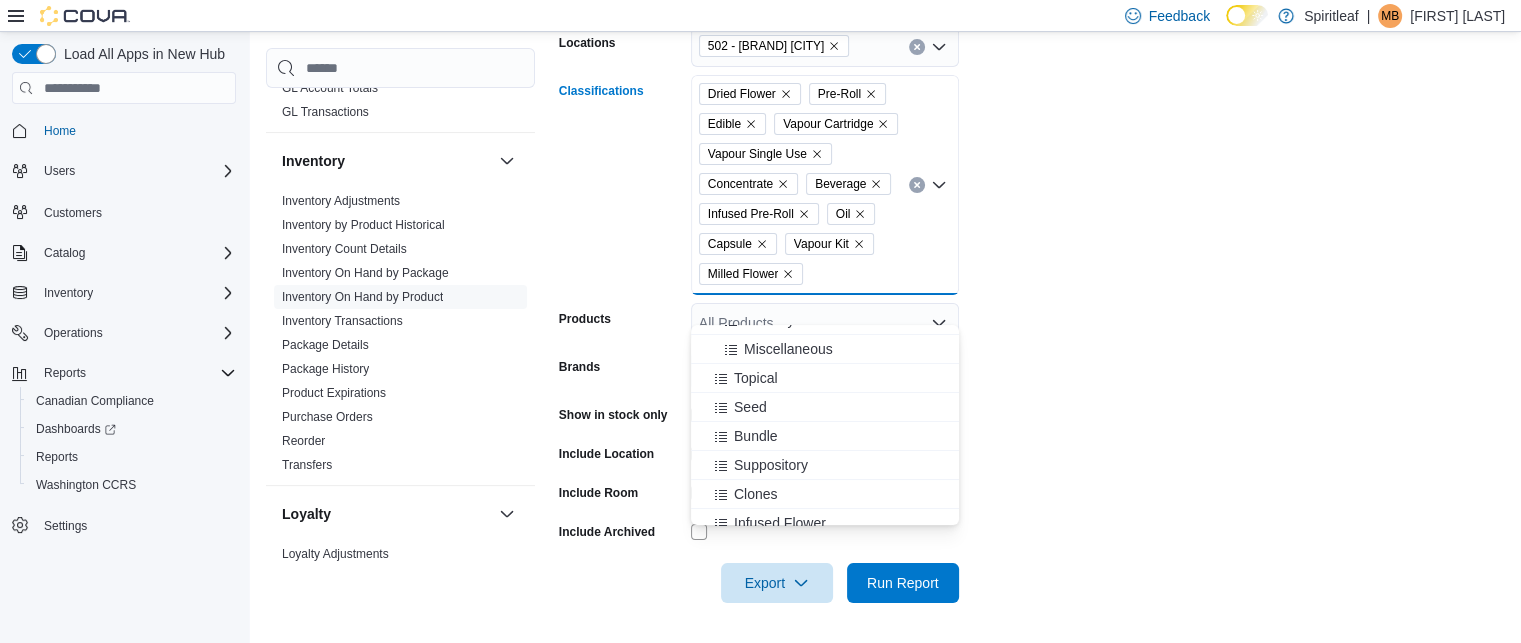 scroll, scrollTop: 344, scrollLeft: 0, axis: vertical 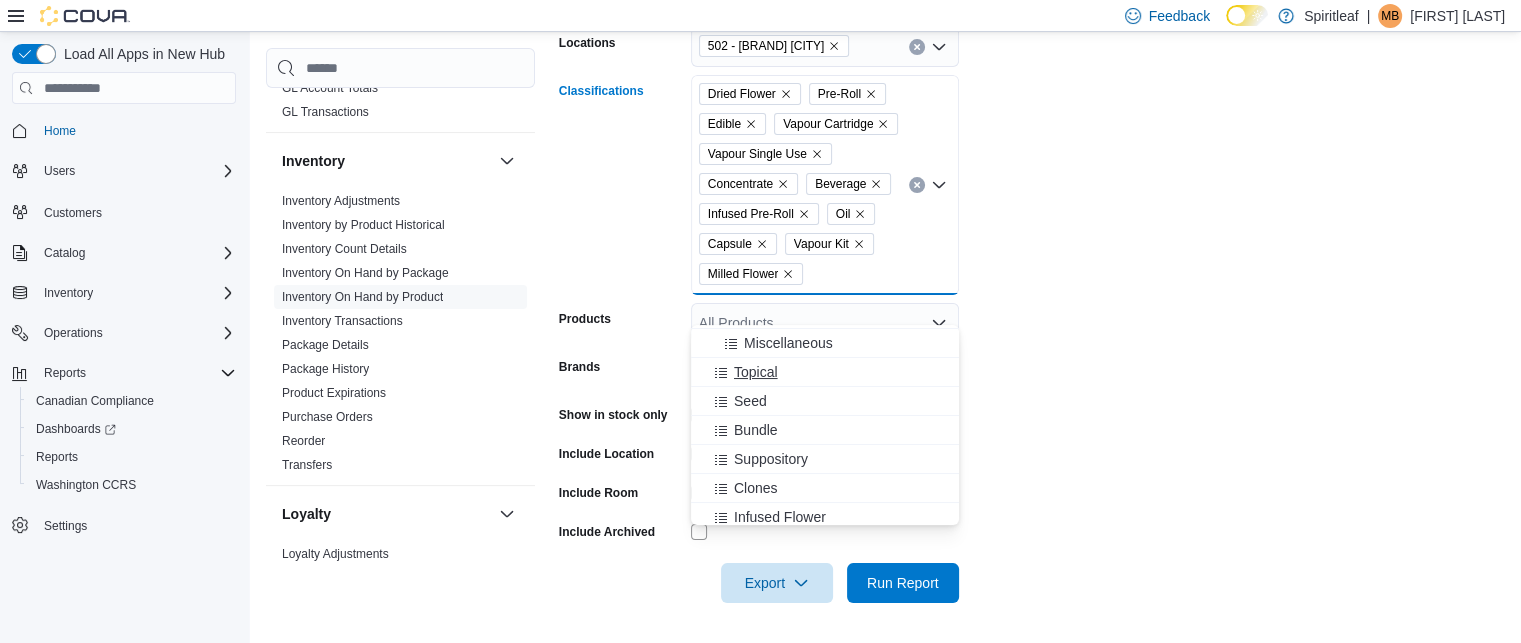 click on "Topical" at bounding box center [825, 372] 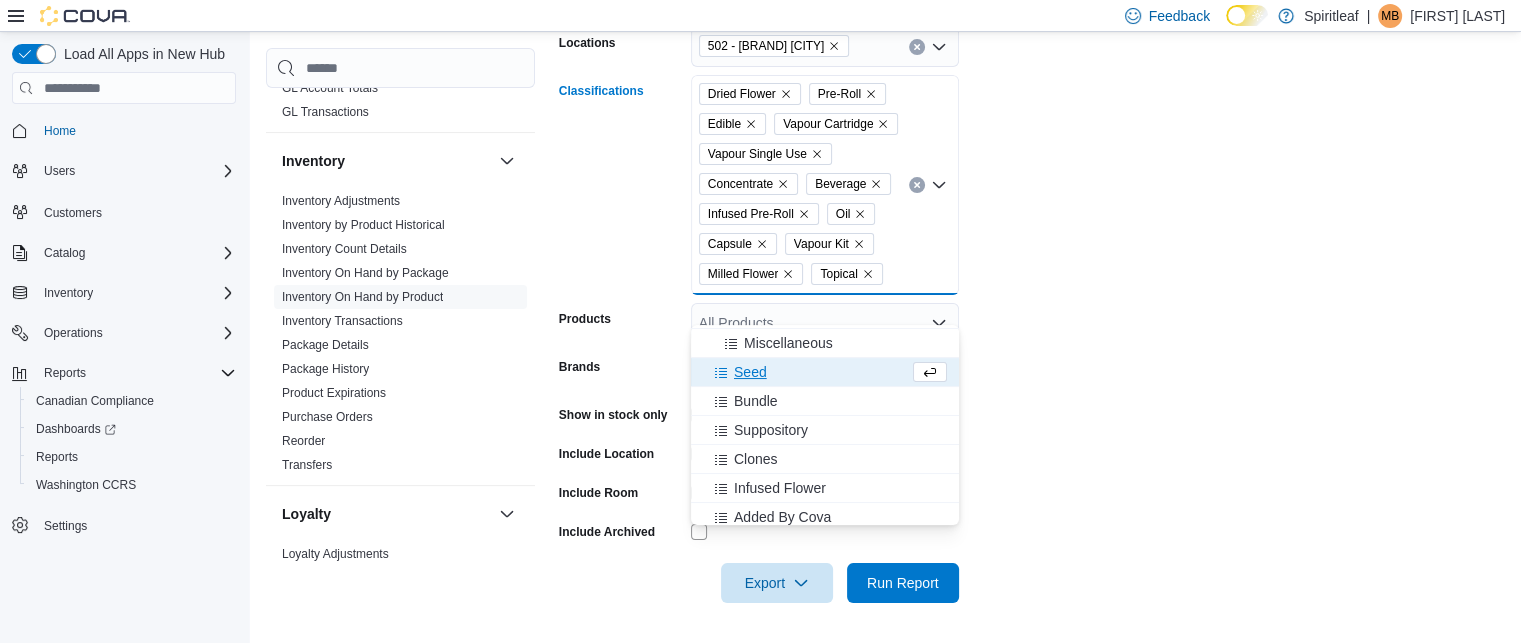scroll, scrollTop: 351, scrollLeft: 0, axis: vertical 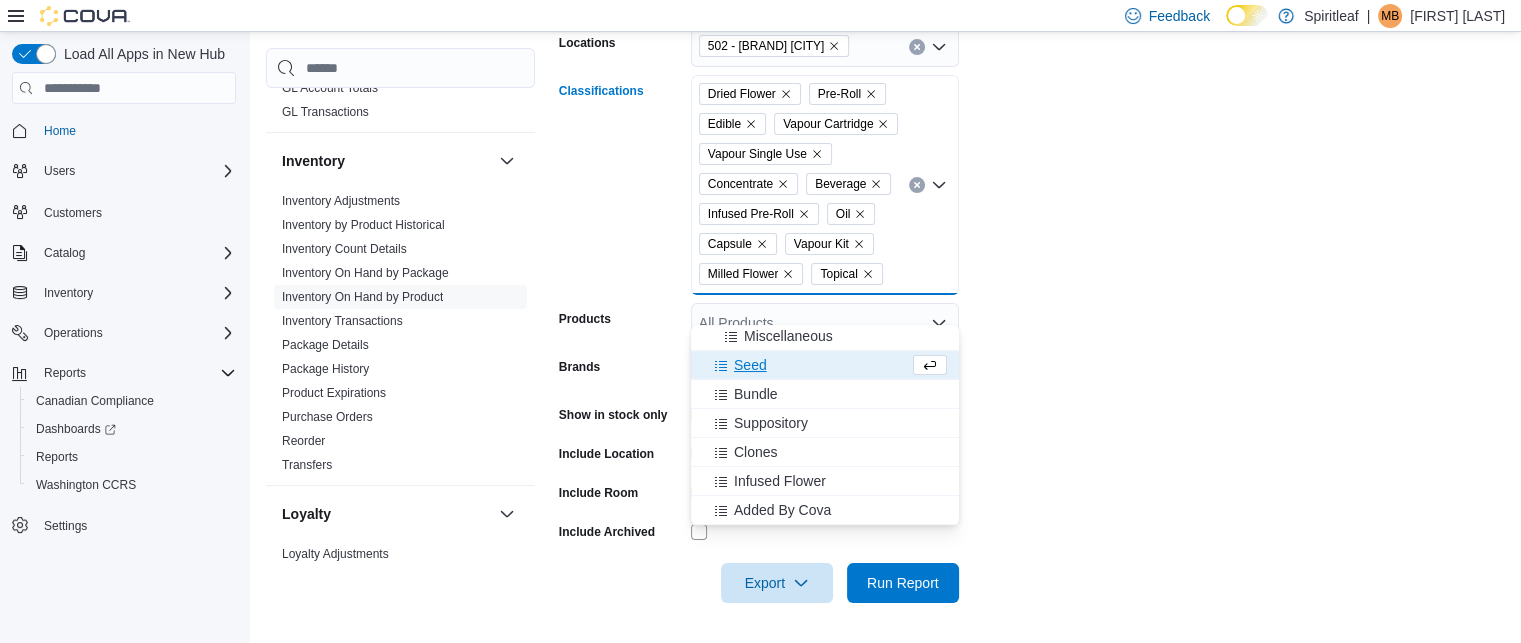 click on "Locations 502 - [BRAND] [CITY] Classifications Dried Flower Pre-Roll Edible Vapour Cartridge Vapour Single Use Concentrate Beverage Infused Pre-Roll Oil Capsule Vapour Kit Milled Flower Topical Combo box. Selected. Dried Flower, Pre-Roll, Edible, Vapour Cartridge, Vapour Single Use, Concentrate, Beverage, Infused Pre-Roll, Oil, Capsule, Vapour Kit, Milled Flower, Topical. Press Backspace to delete Topical. Combo box input. All Classifications. Type some text or, to display a list of choices, press Down Arrow. To exit the list of choices, press Escape. Products All Products Brands All Brands Show in stock only Include Location Include Room Include Archived Export  Run Report" at bounding box center (1032, 303) 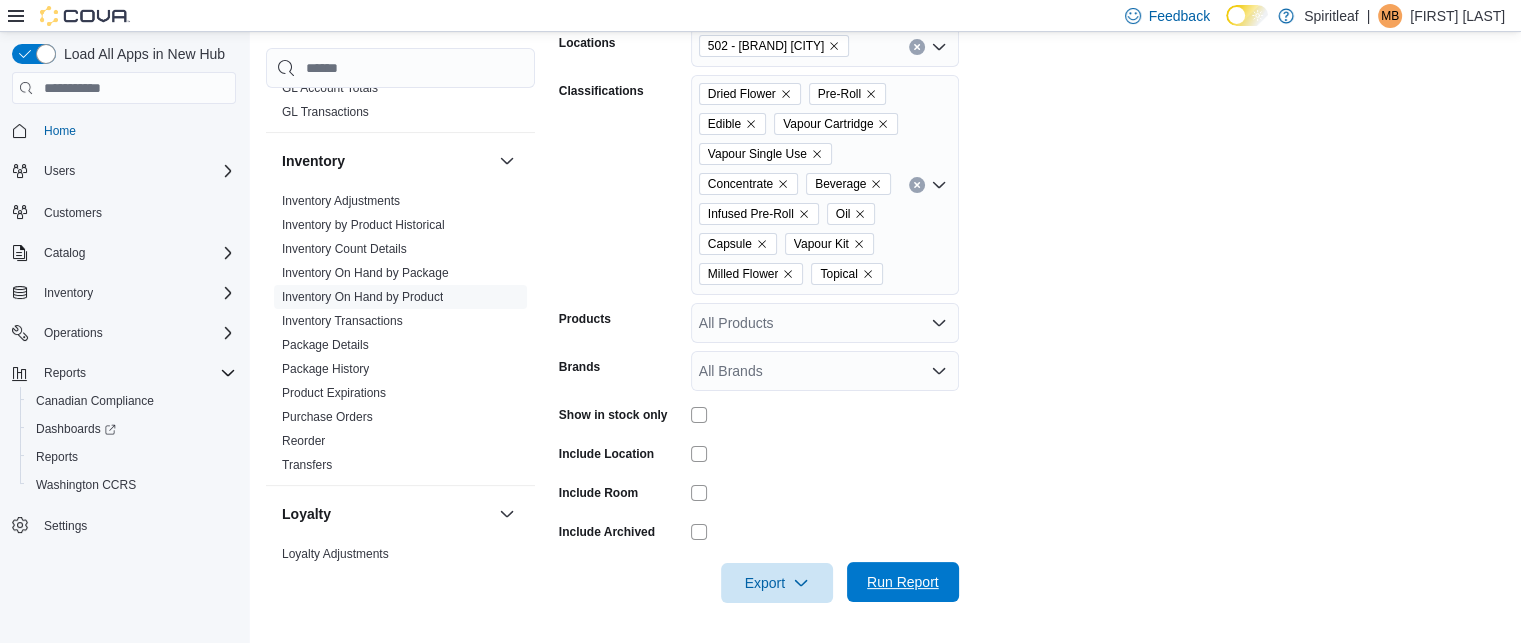 click on "Run Report" at bounding box center [903, 582] 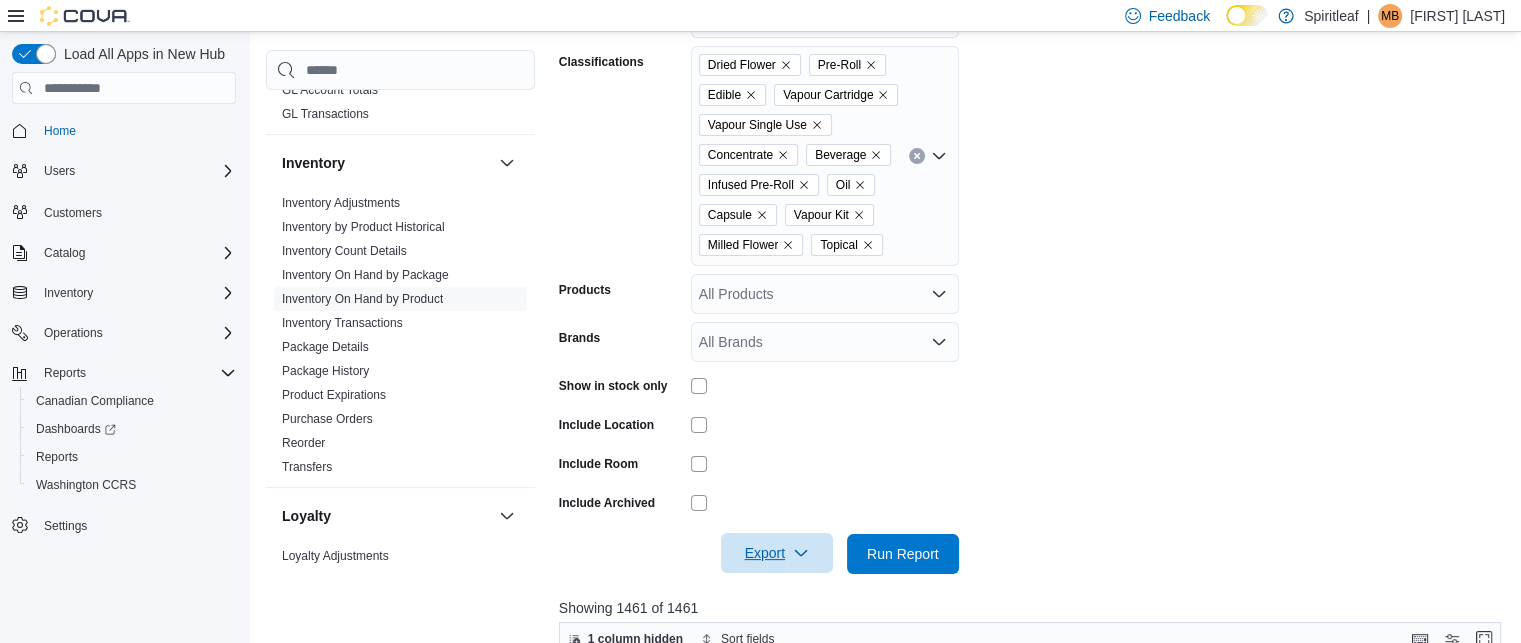 click on "Export" at bounding box center [777, 553] 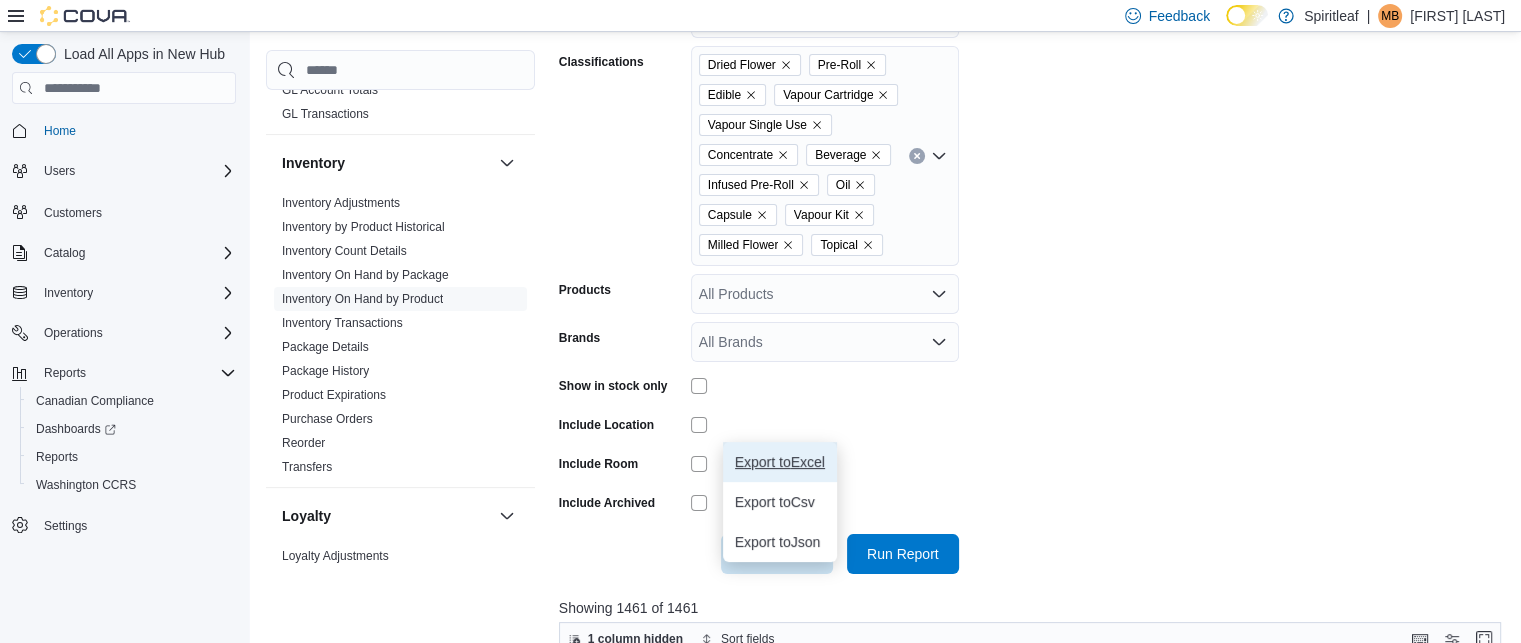 click on "Export to  Excel" at bounding box center (780, 462) 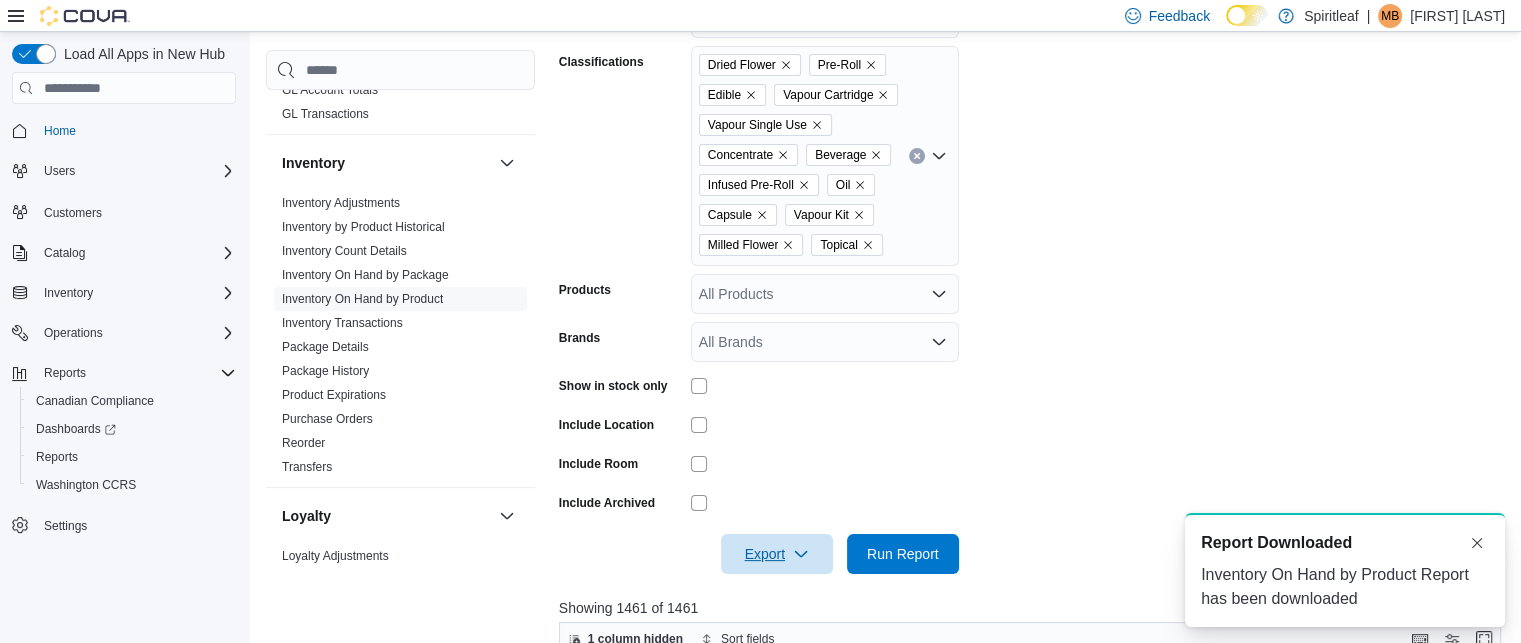 scroll, scrollTop: 0, scrollLeft: 0, axis: both 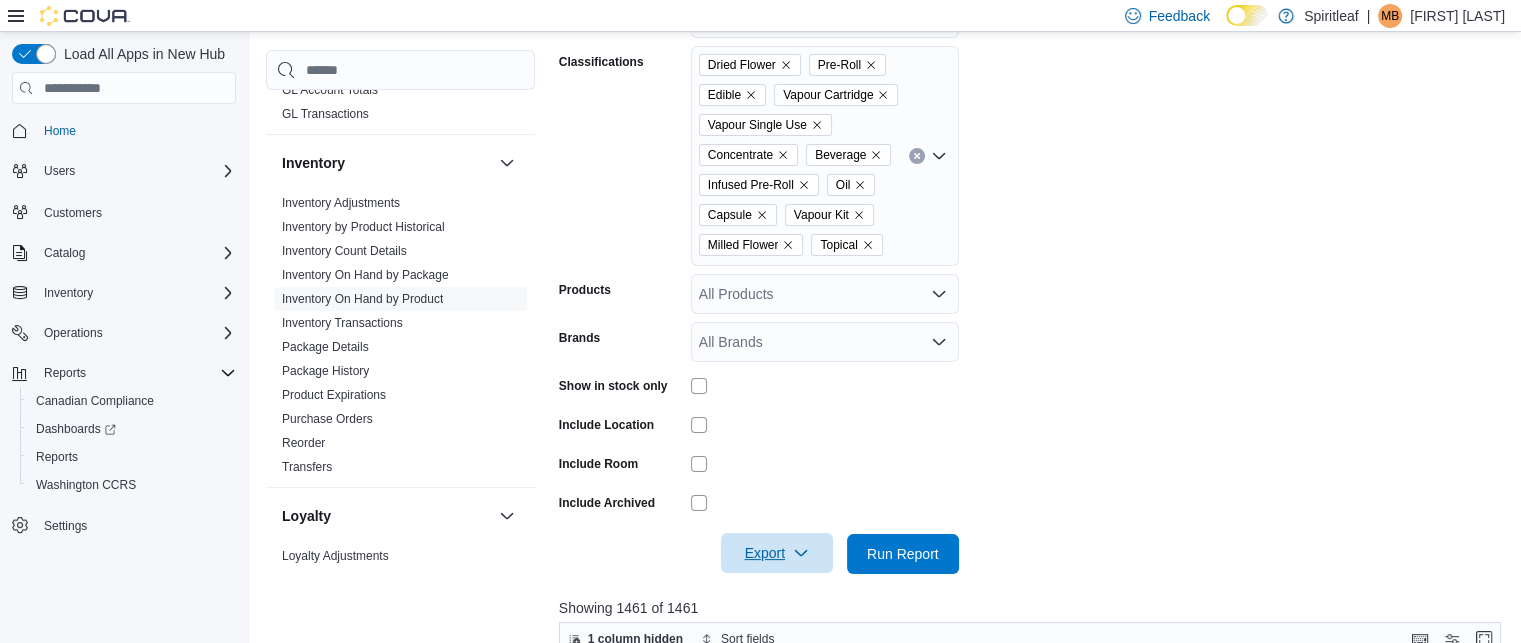 click on "Export" at bounding box center [777, 553] 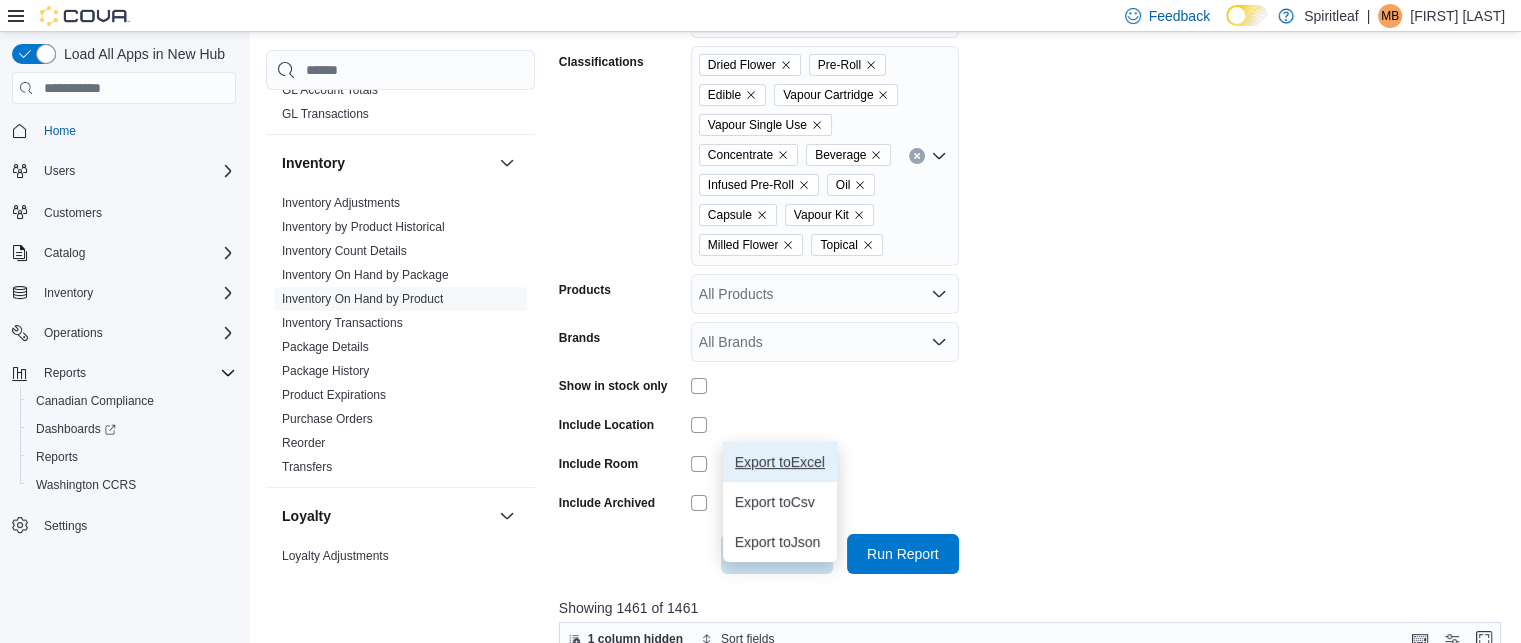 click on "Export to  Excel" at bounding box center (780, 462) 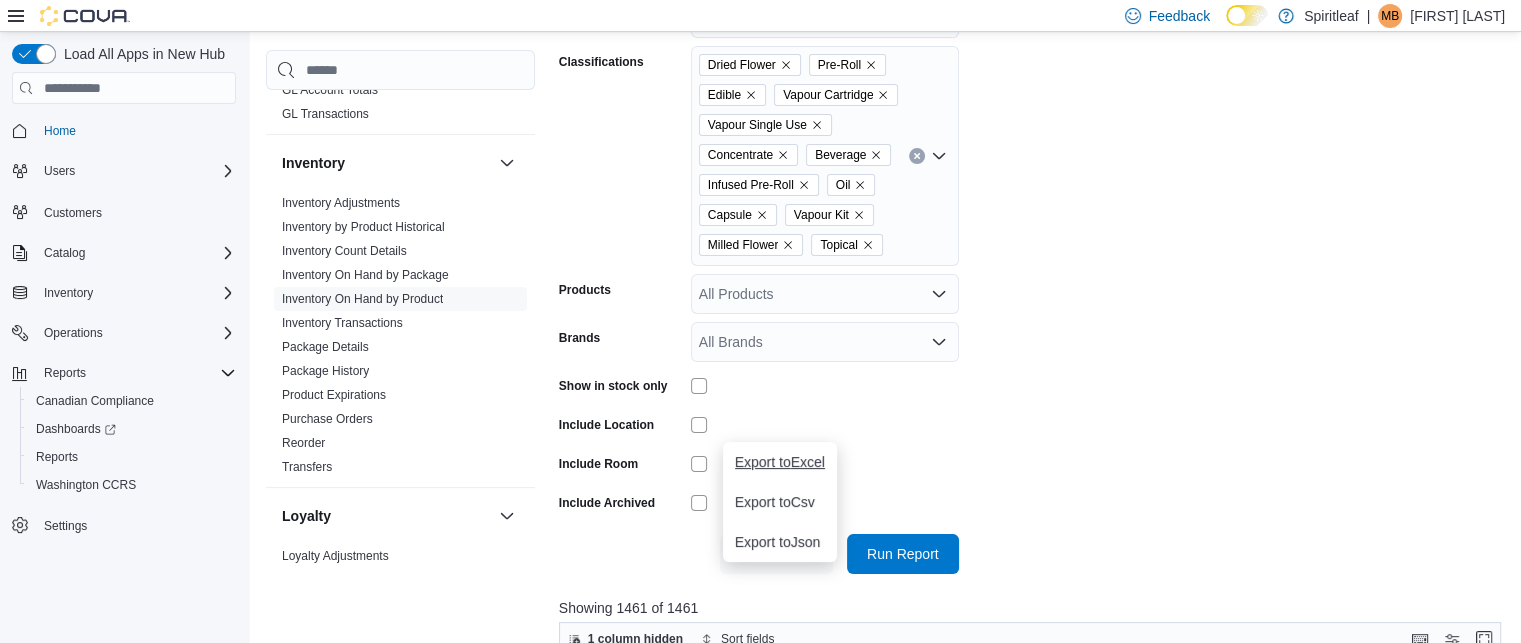 scroll, scrollTop: 0, scrollLeft: 0, axis: both 